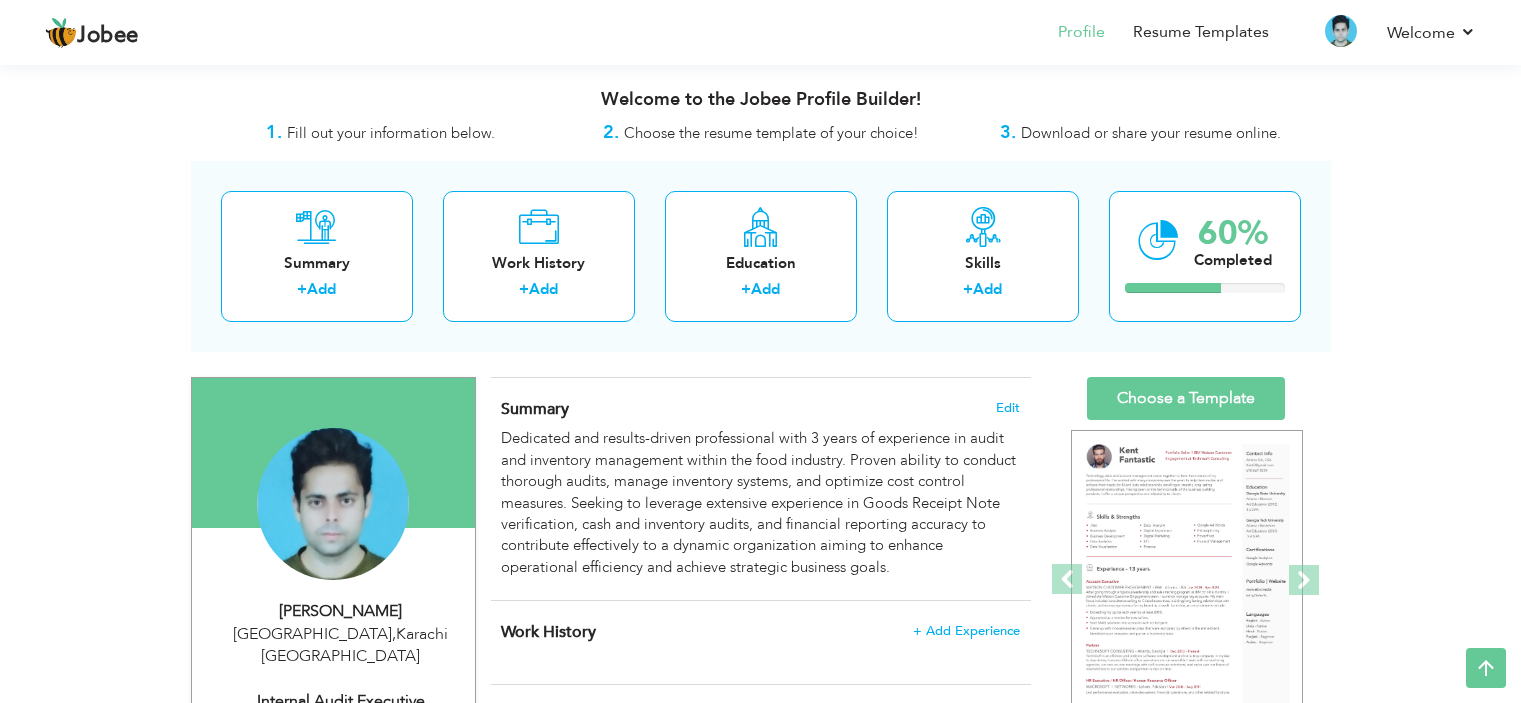 click on "CV Import
Profile Strength
0%
Select an Item from right menu
Work History
* Job Title Tools" at bounding box center [761, 976] 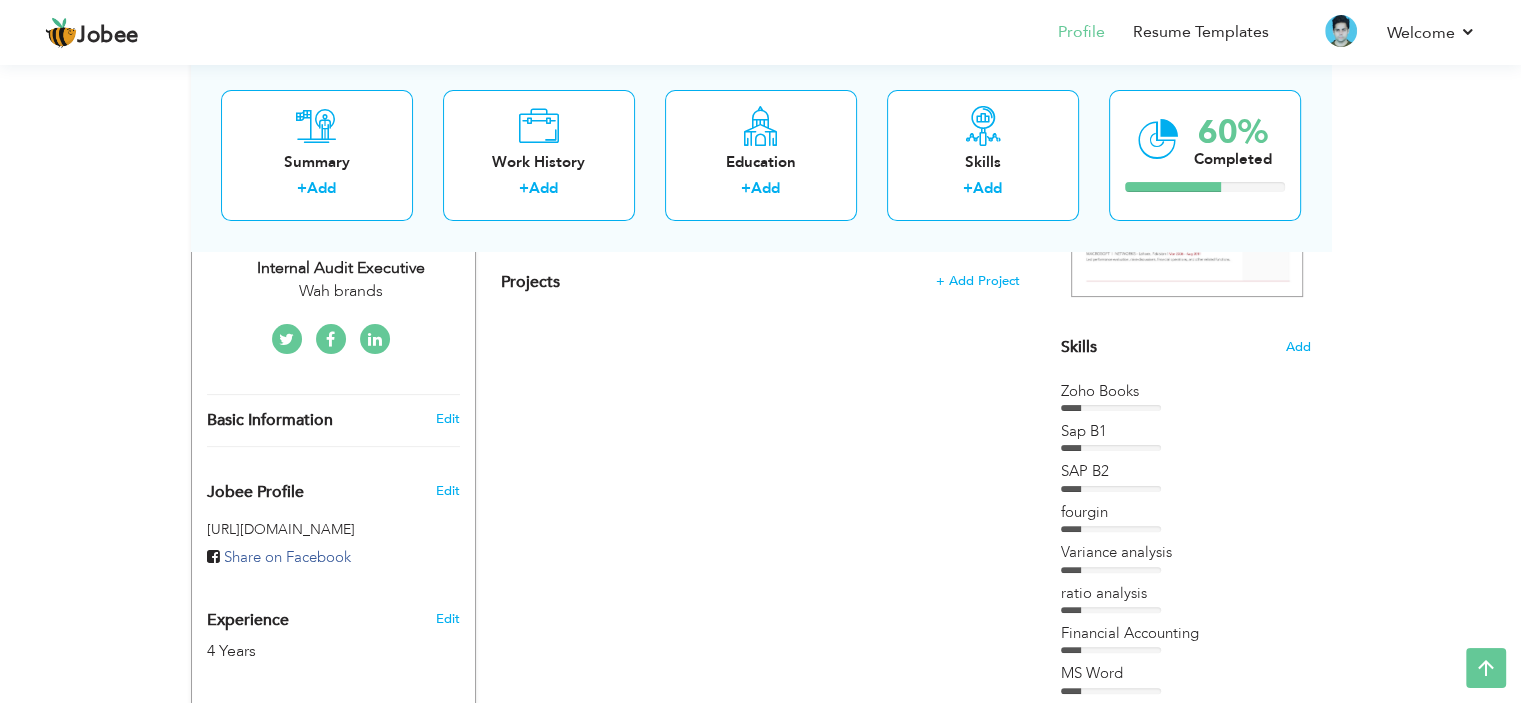 scroll, scrollTop: 0, scrollLeft: 0, axis: both 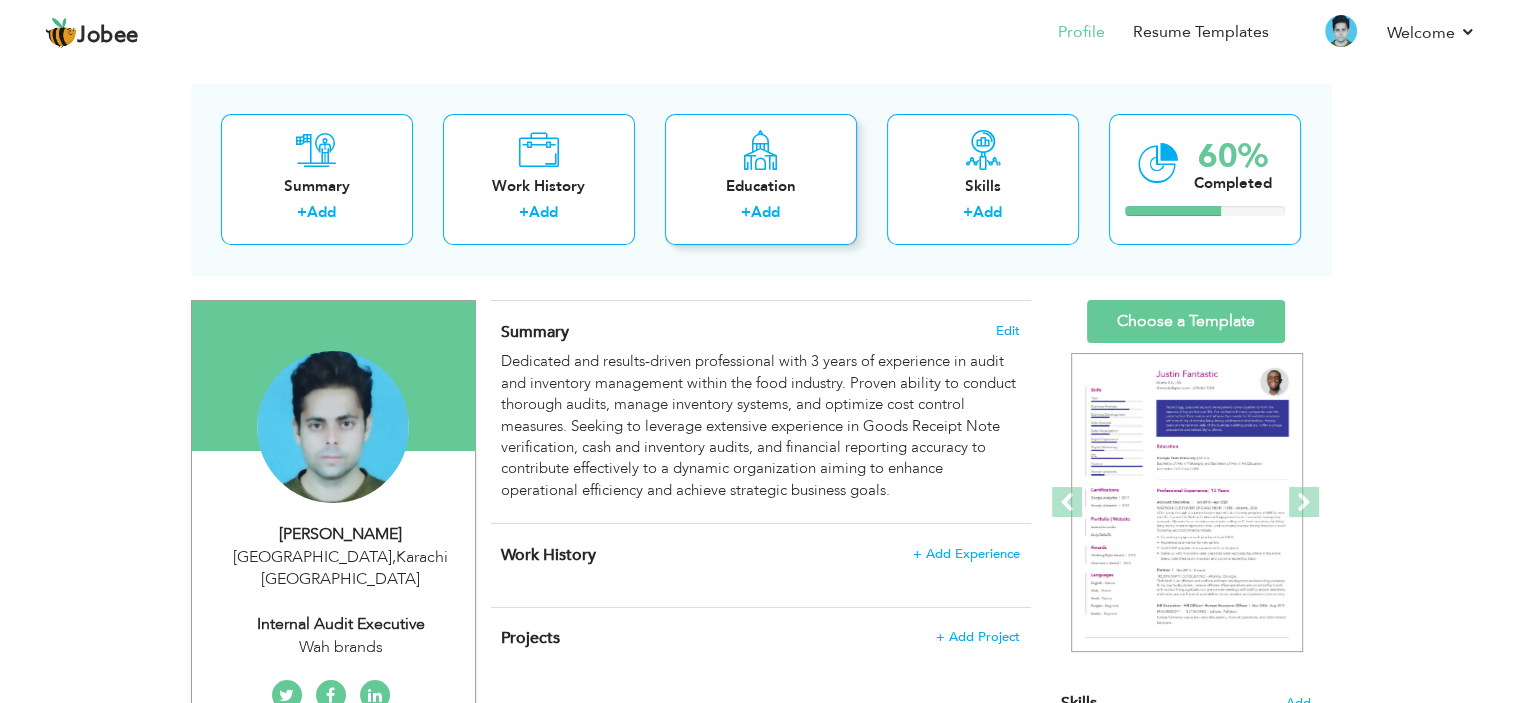 click on "Education" at bounding box center [761, 186] 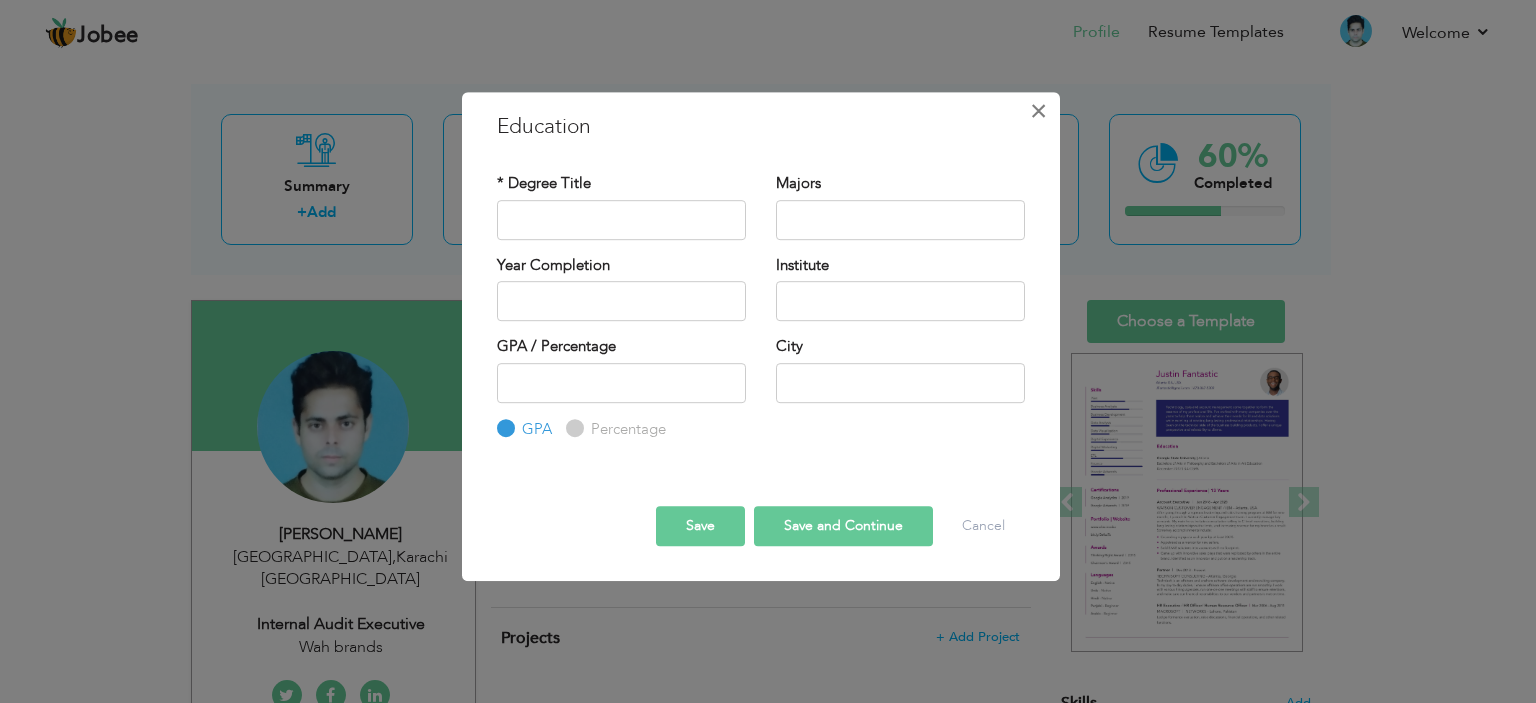 click on "×" at bounding box center [1038, 111] 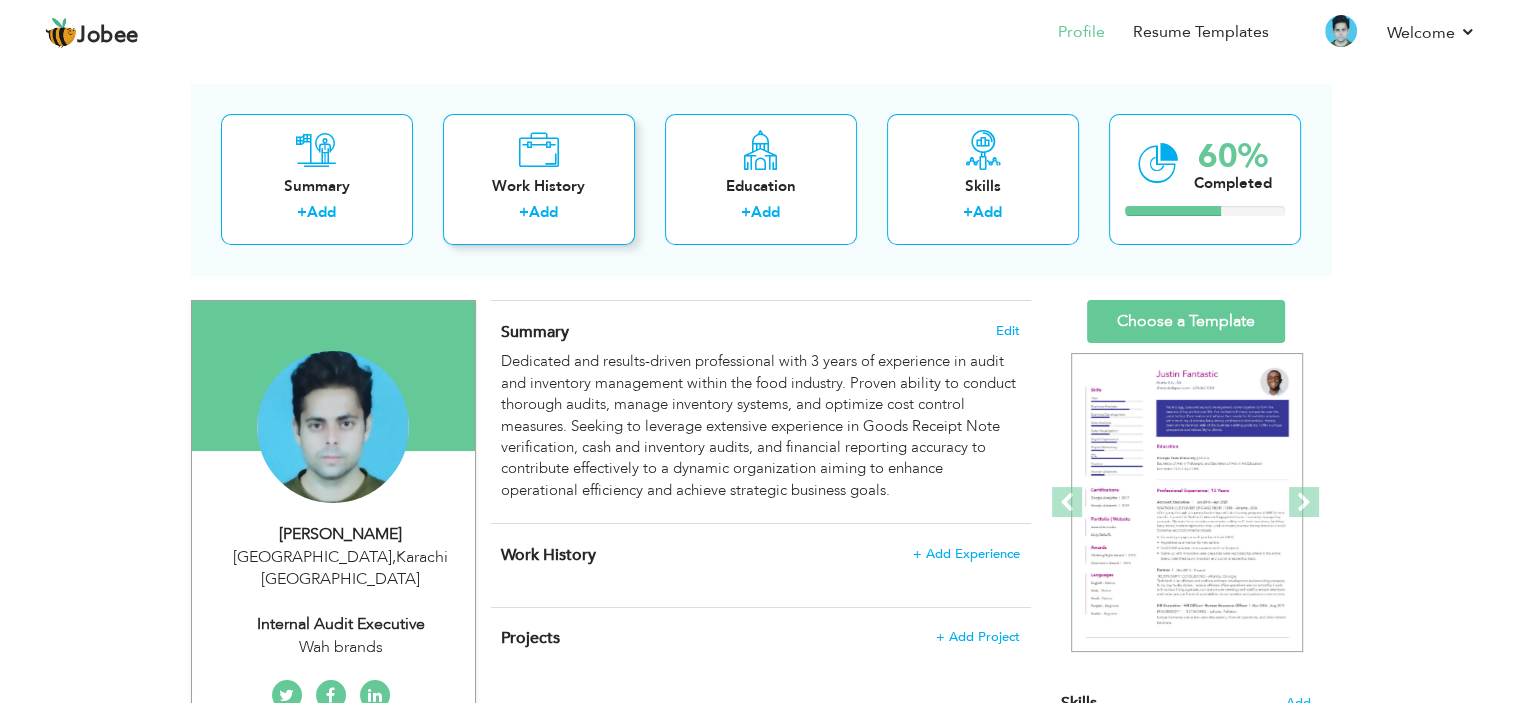 click on "Work History
+  Add" at bounding box center [539, 179] 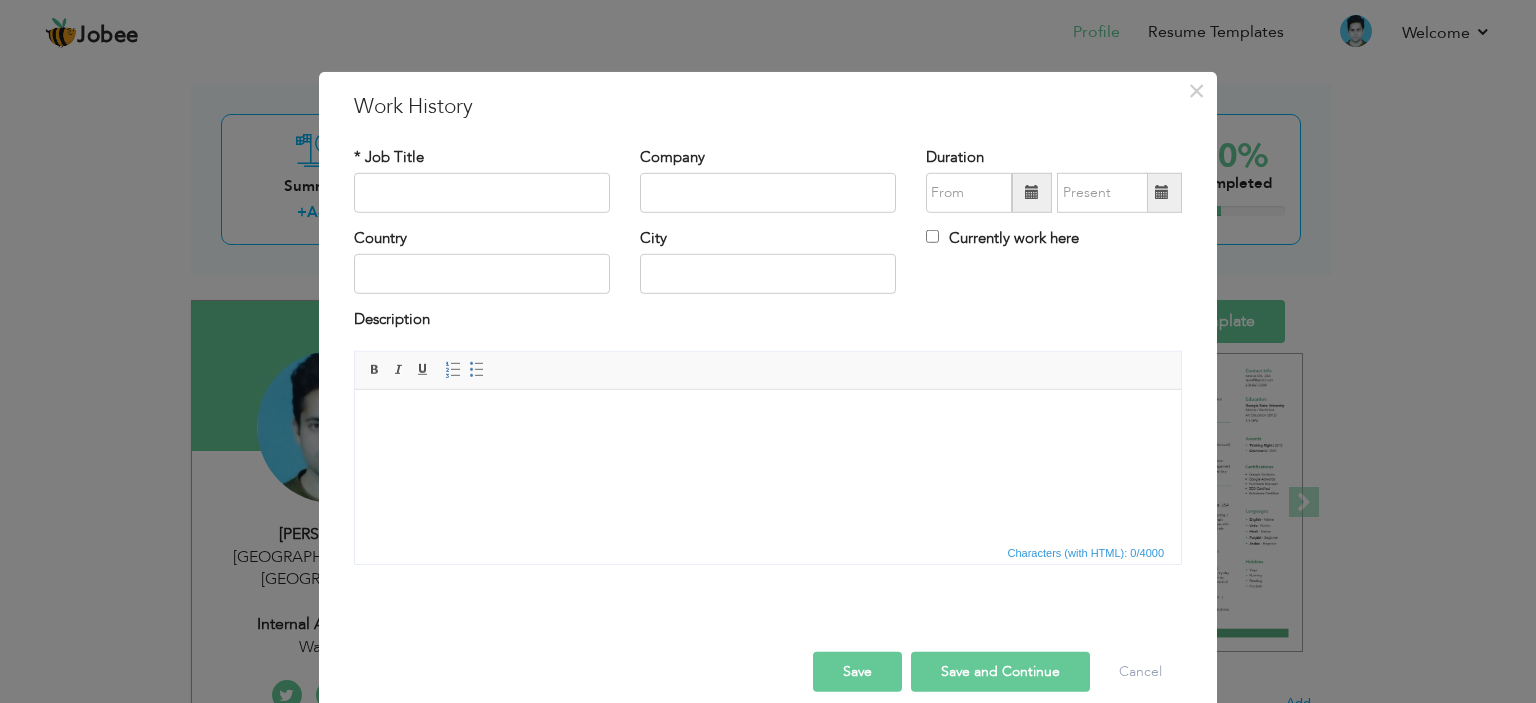 click at bounding box center [768, 419] 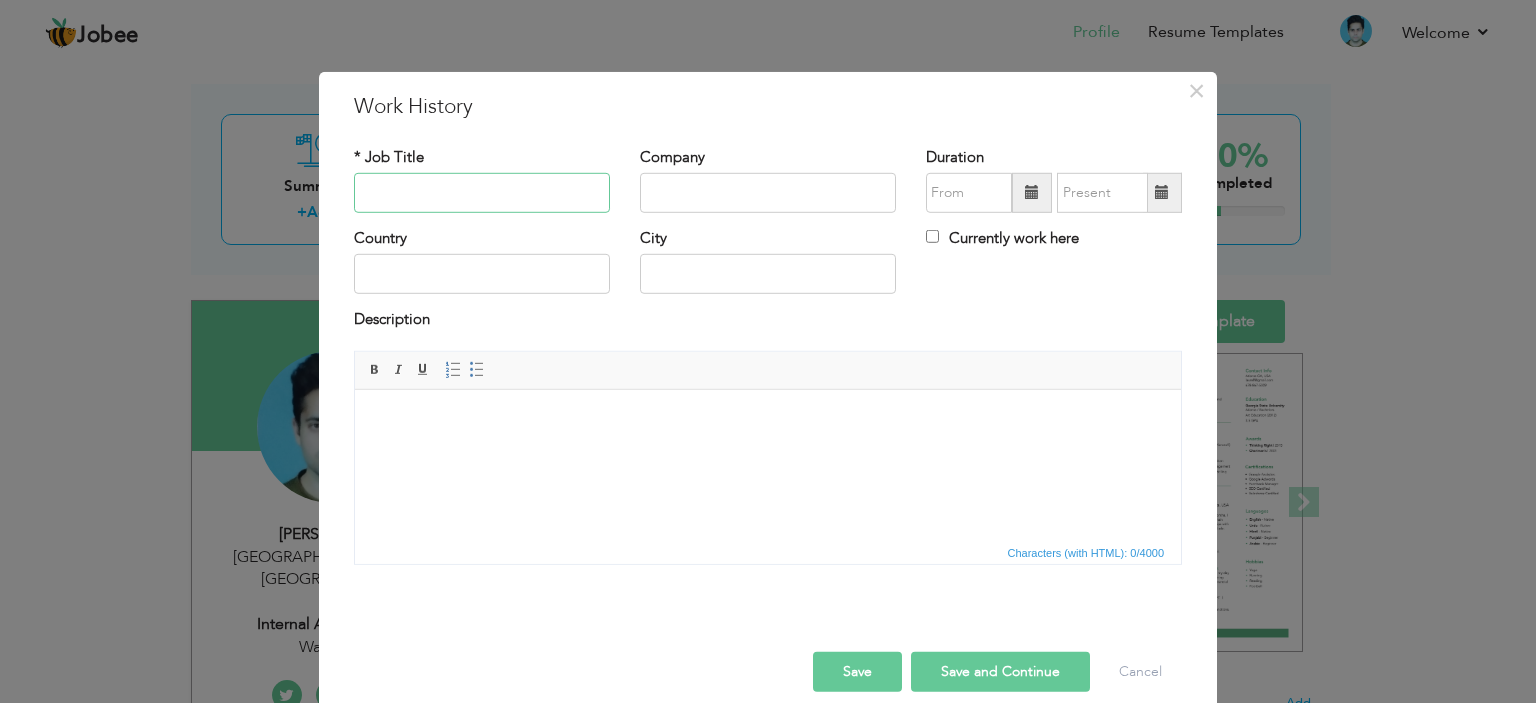 click at bounding box center (482, 193) 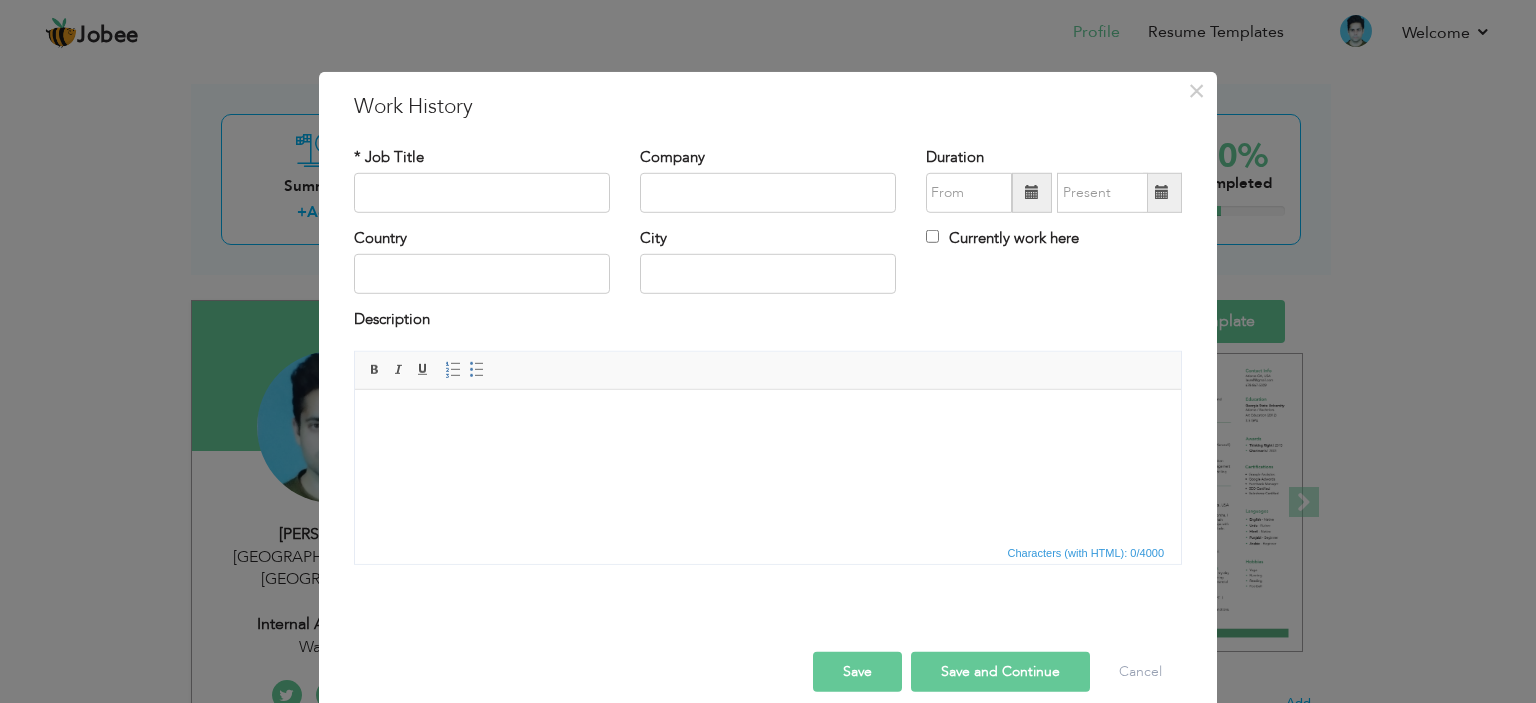 click on "Editor toolbars Basic Styles   Bold   Italic   Underline Paragraph   Insert/Remove Numbered List   Insert/Remove Bulleted List" at bounding box center [768, 371] 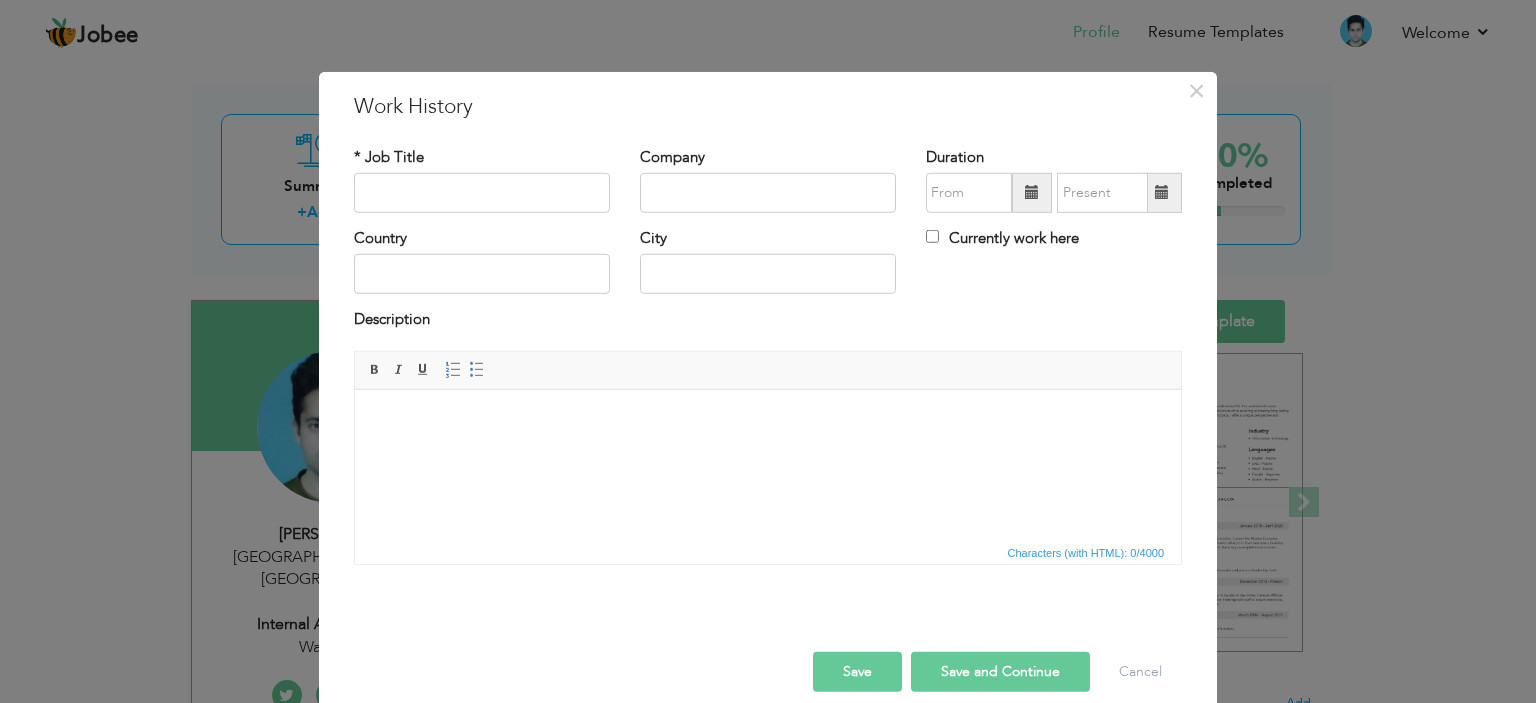 click at bounding box center [1162, 193] 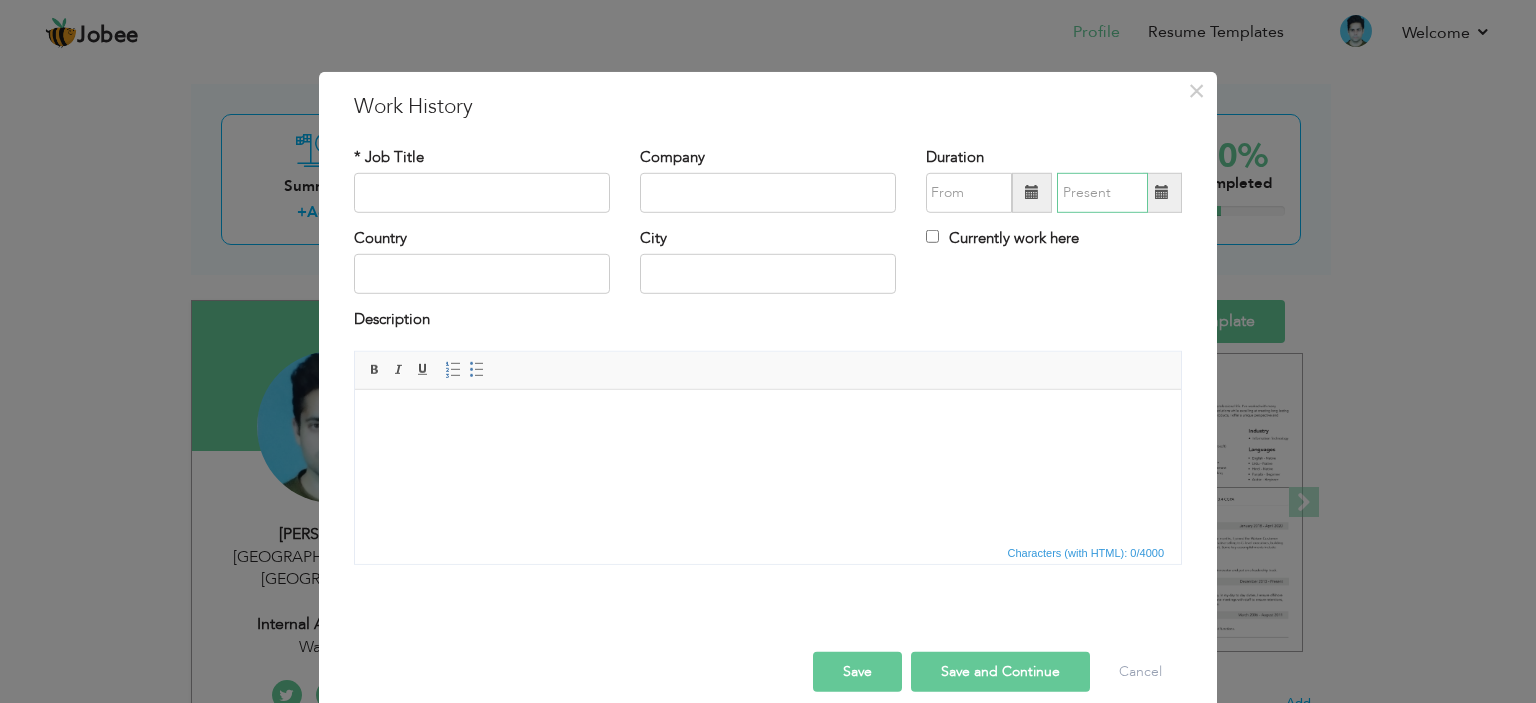 type on "07/2025" 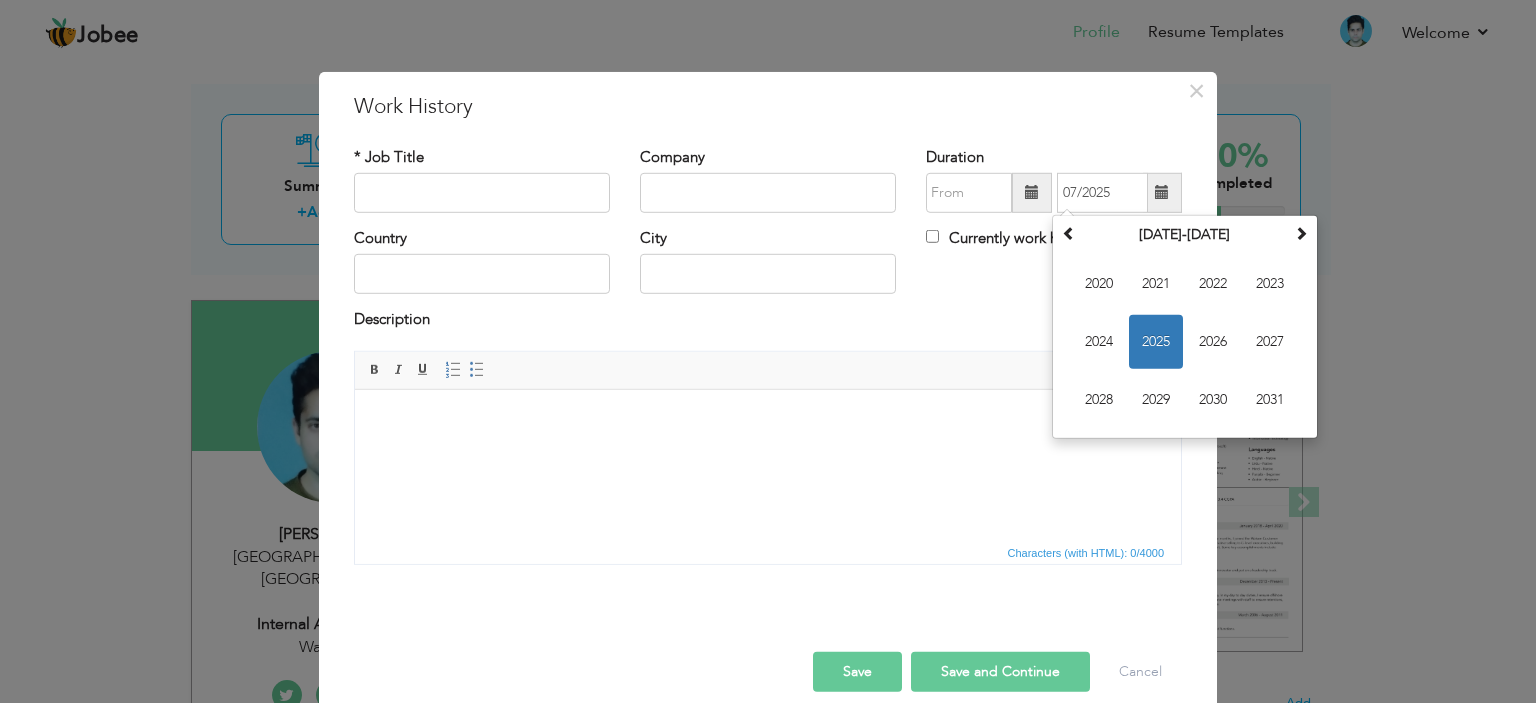 click at bounding box center (1162, 192) 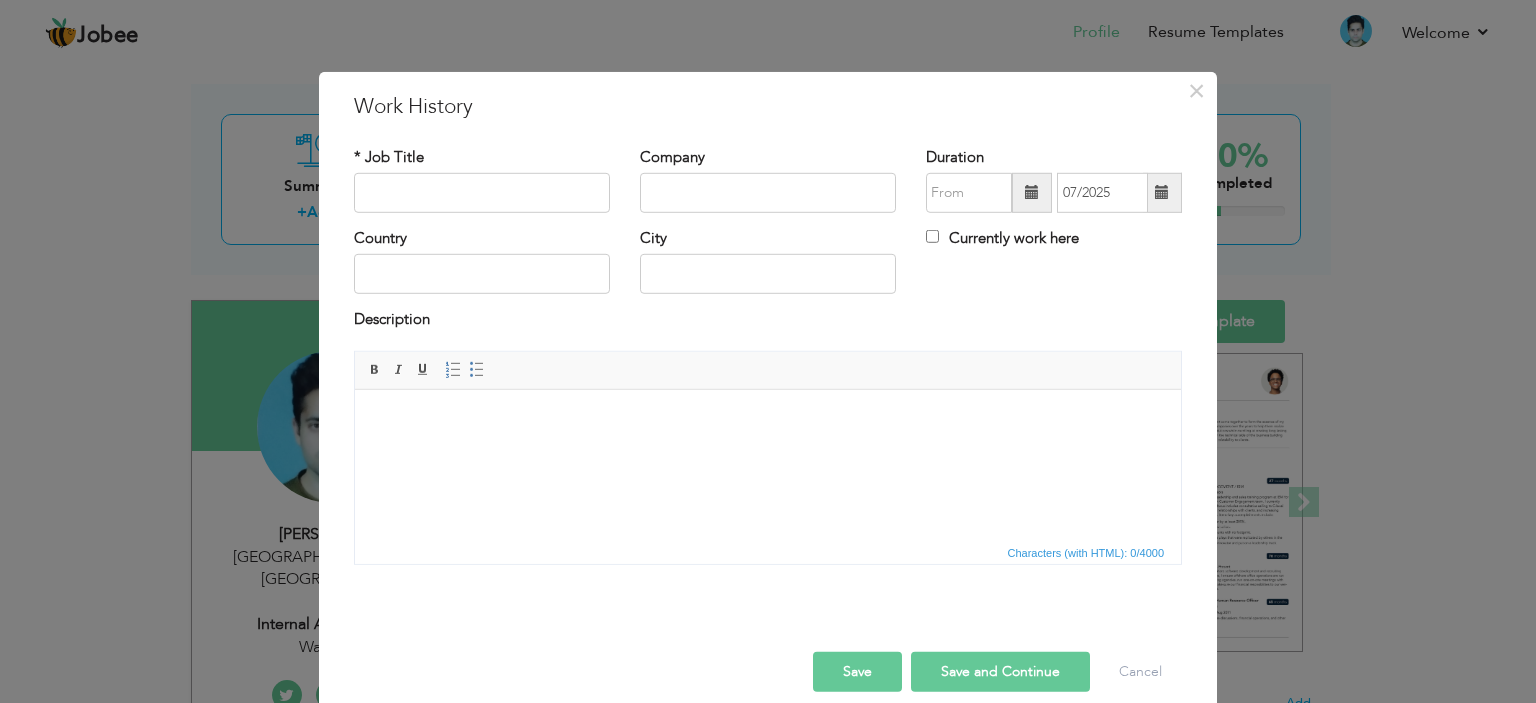 click at bounding box center (768, 419) 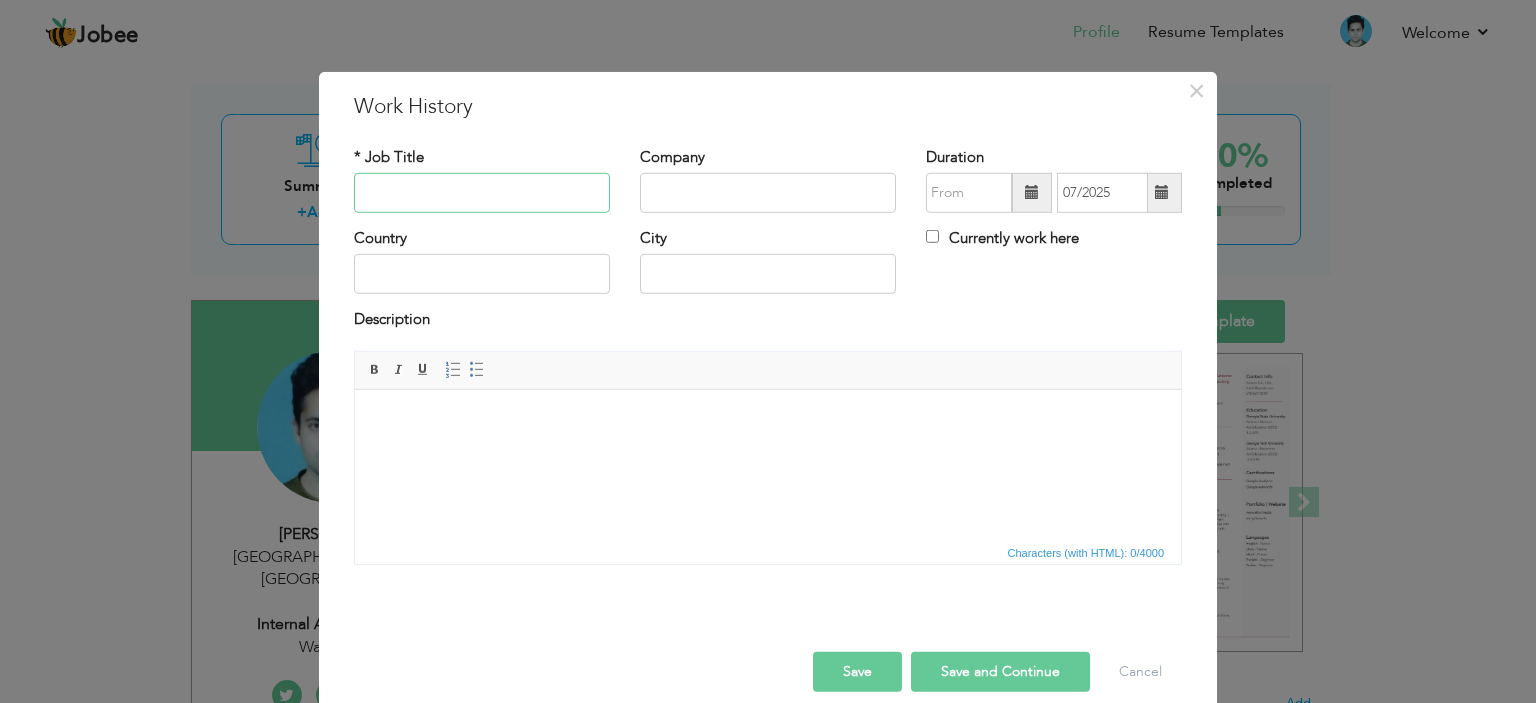 click at bounding box center [482, 193] 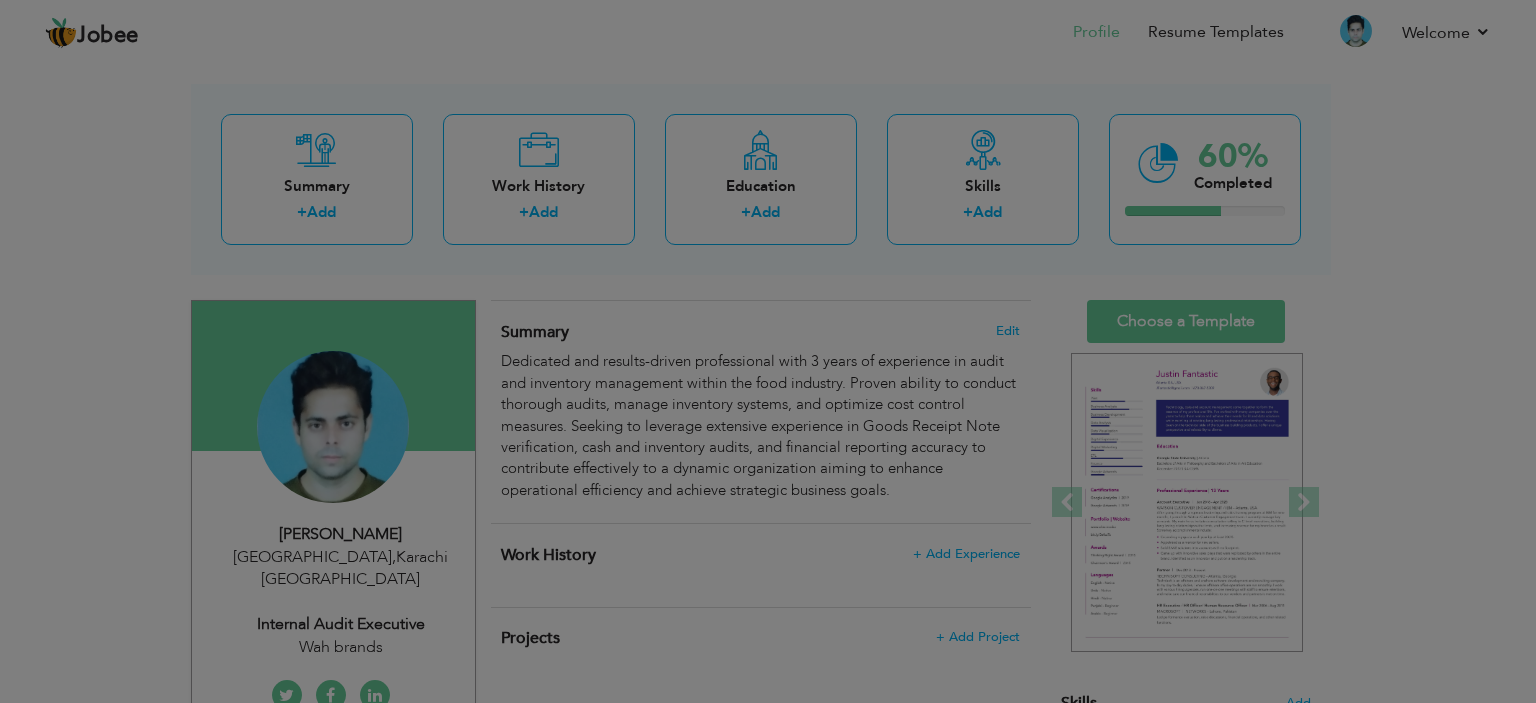 type on "wah" 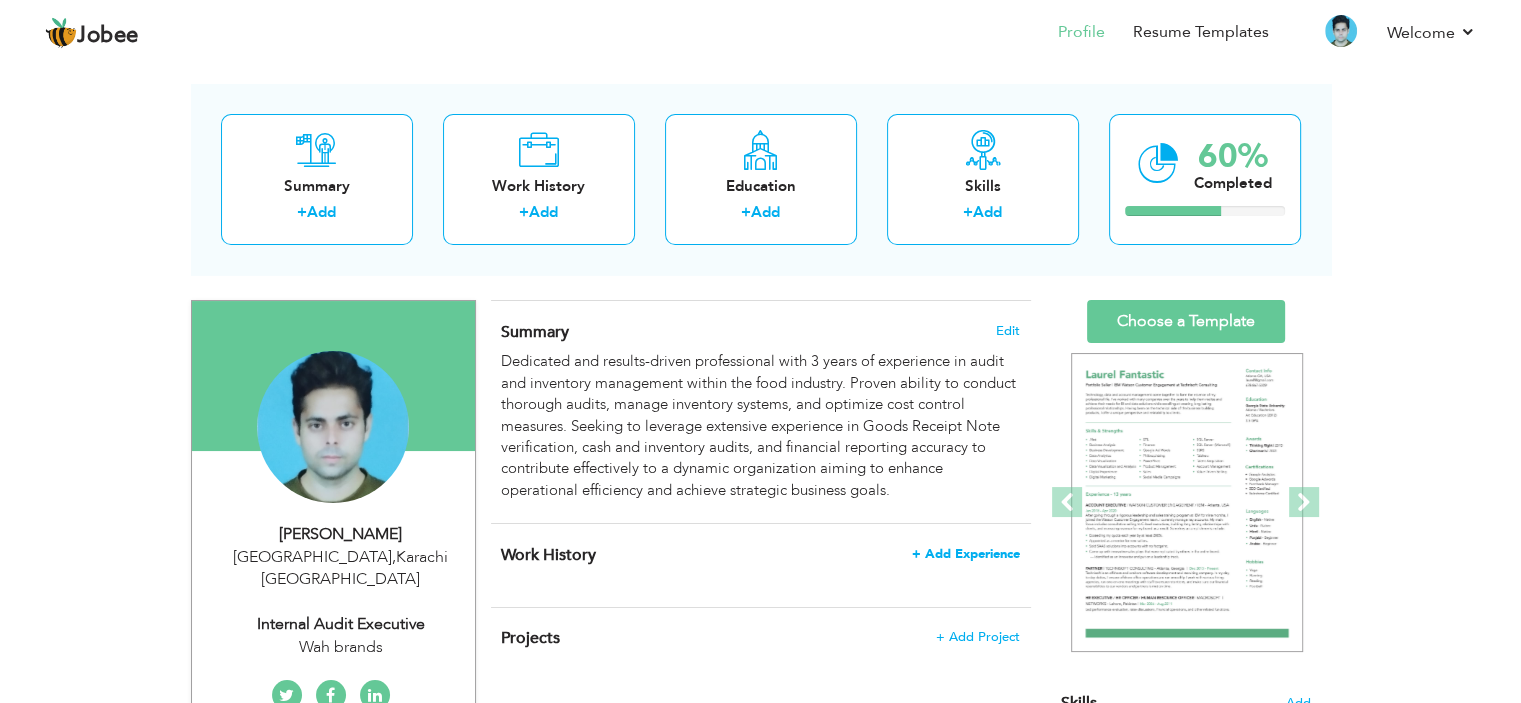 click on "+ Add Experience" at bounding box center (966, 554) 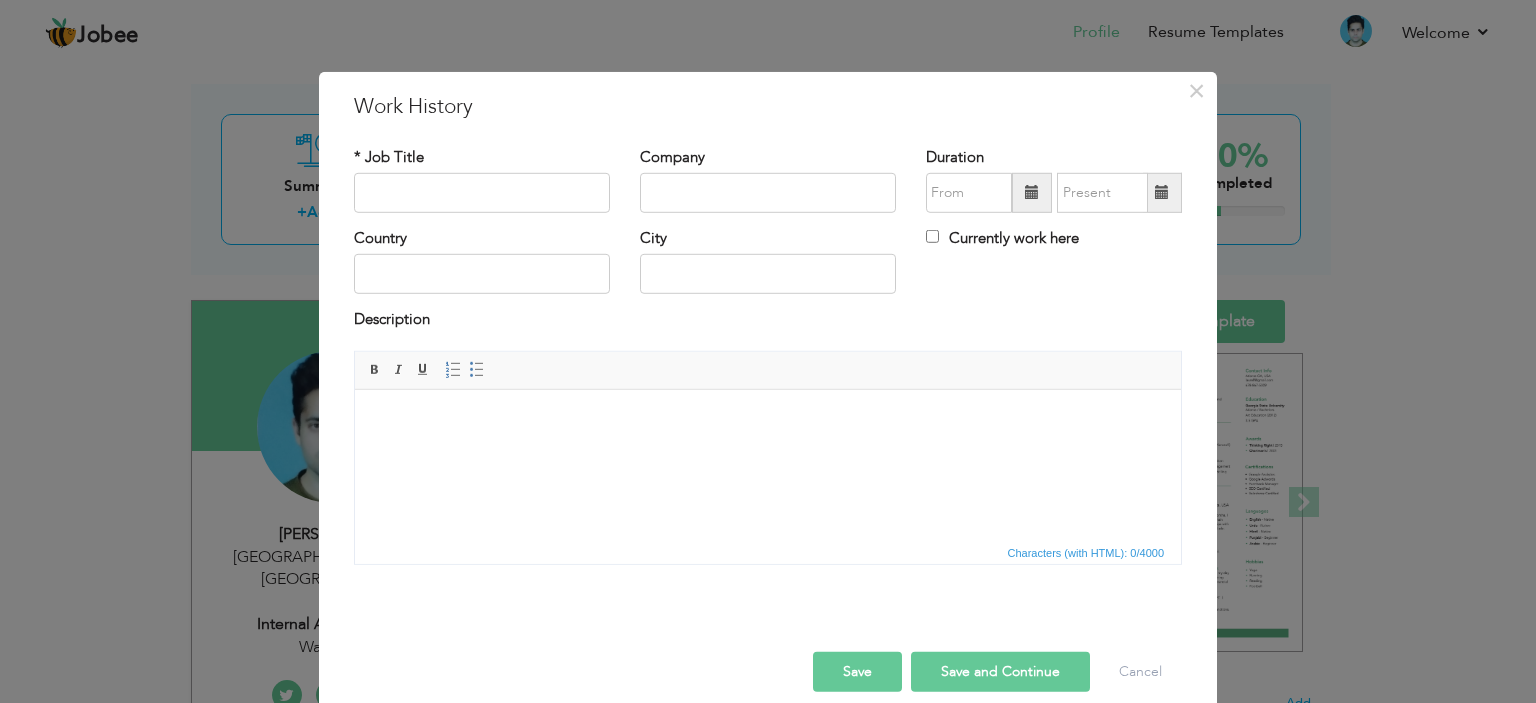 click at bounding box center (768, 419) 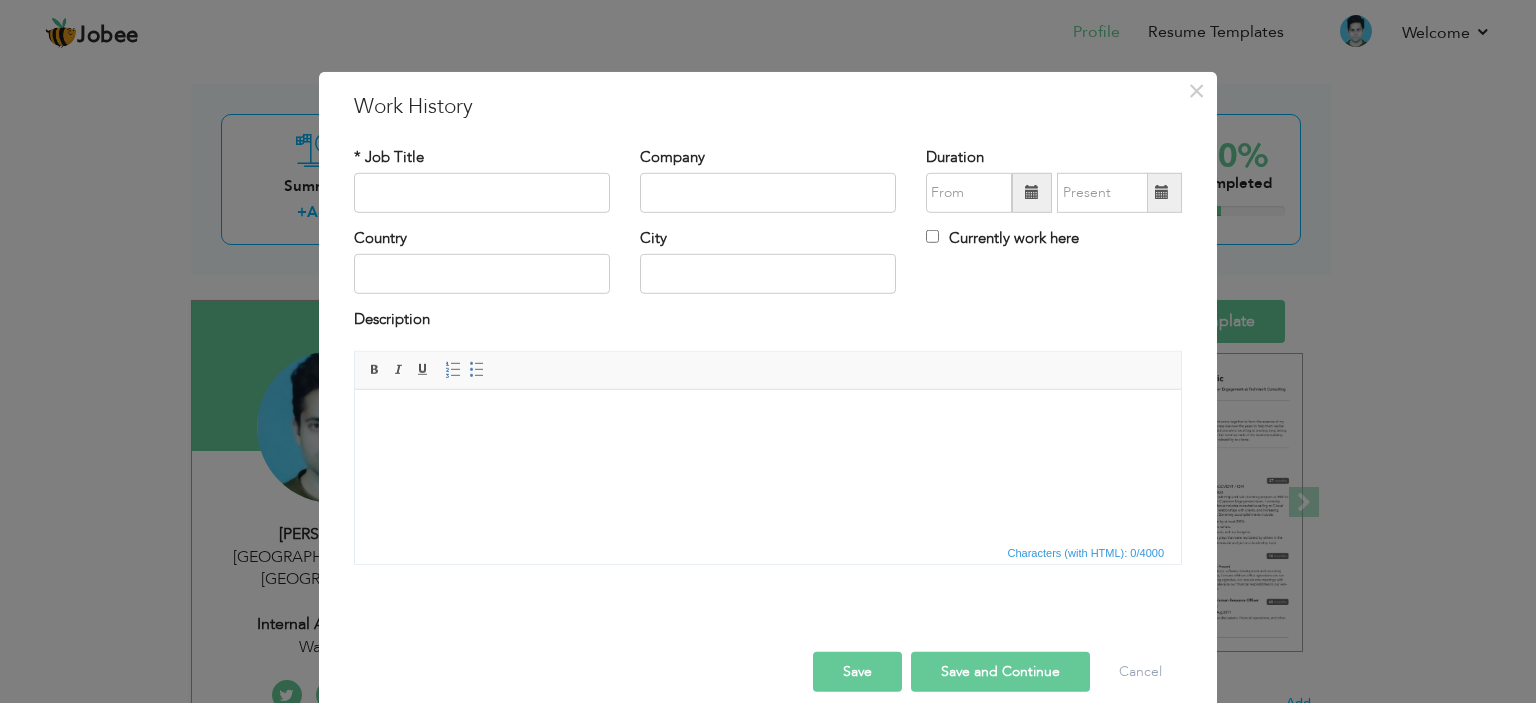 click at bounding box center (768, 419) 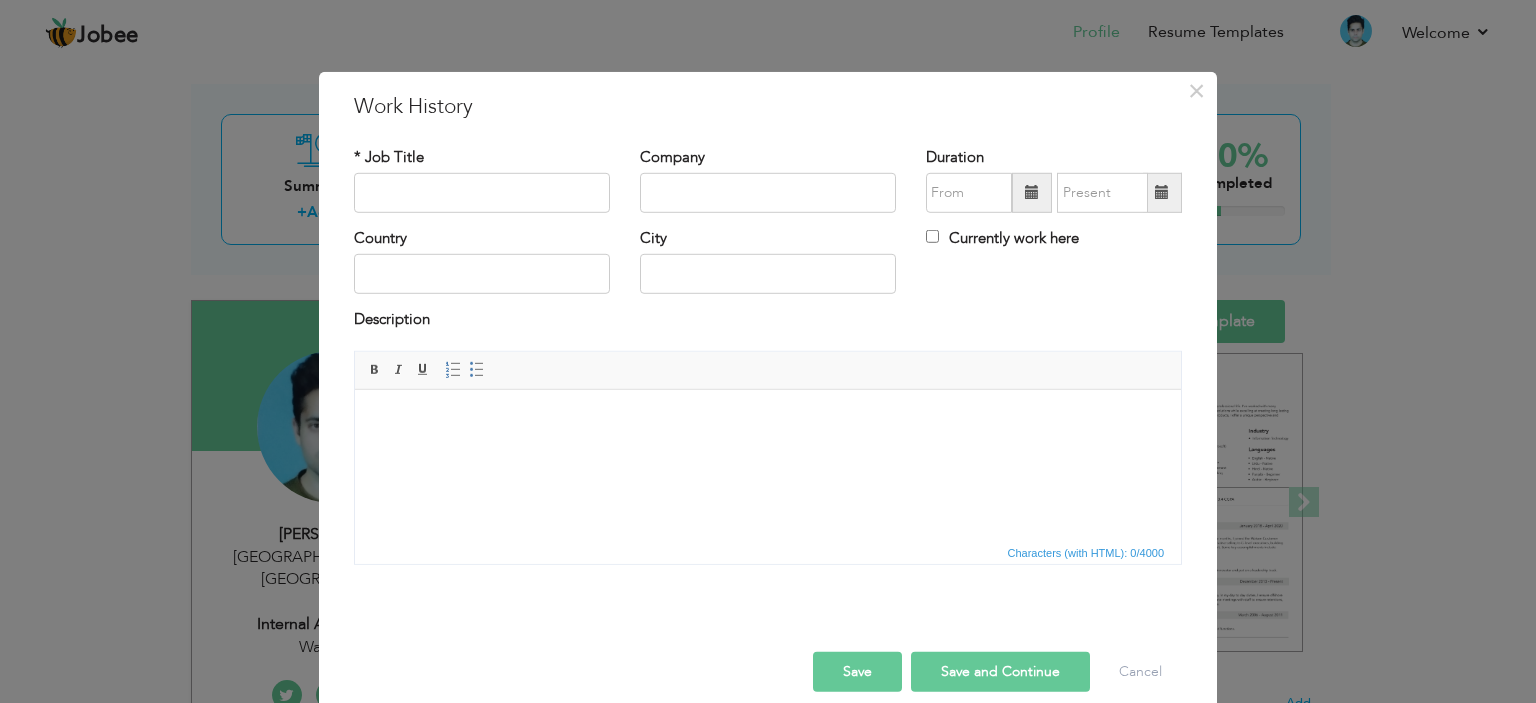 drag, startPoint x: 423, startPoint y: 402, endPoint x: 444, endPoint y: 439, distance: 42.544094 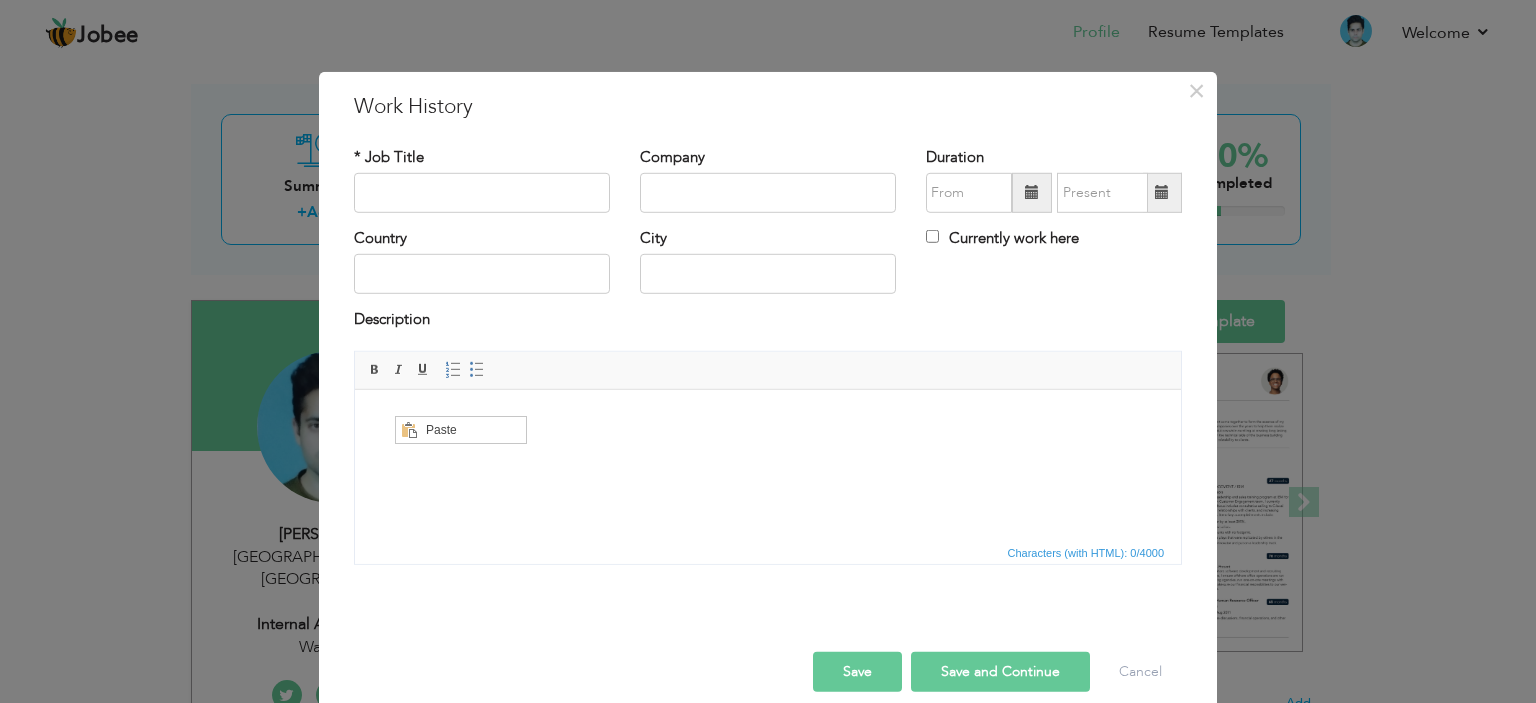 scroll, scrollTop: 0, scrollLeft: 0, axis: both 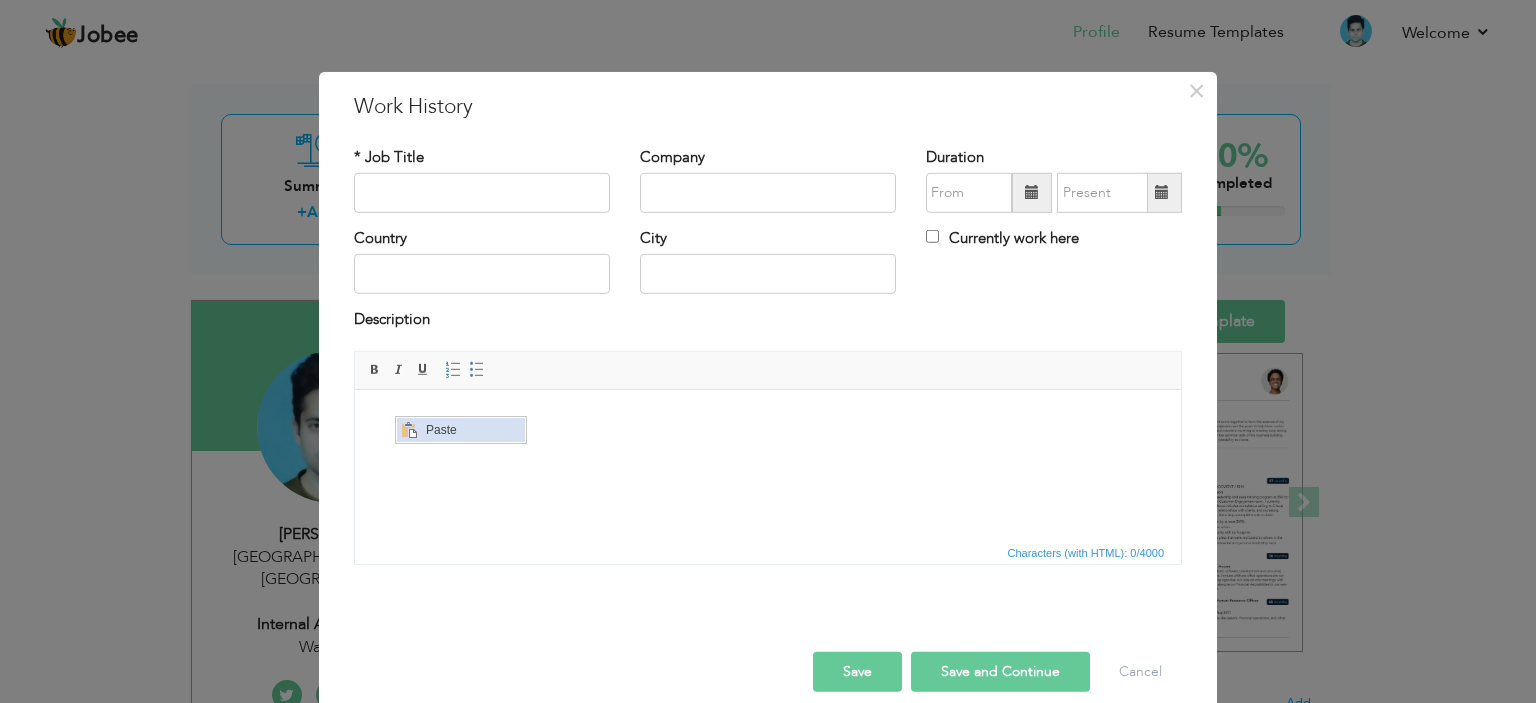 click on "Paste" at bounding box center (473, 430) 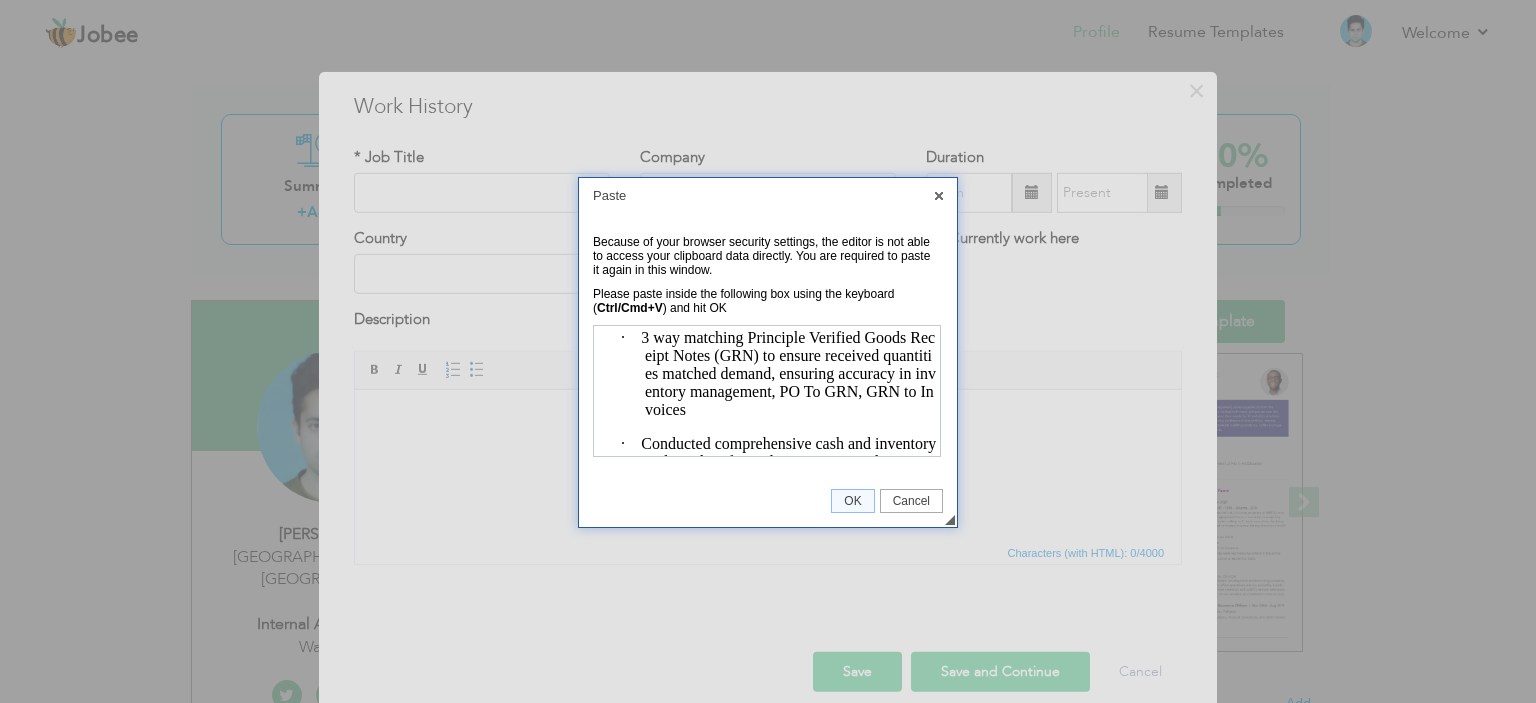 scroll, scrollTop: 979, scrollLeft: 0, axis: vertical 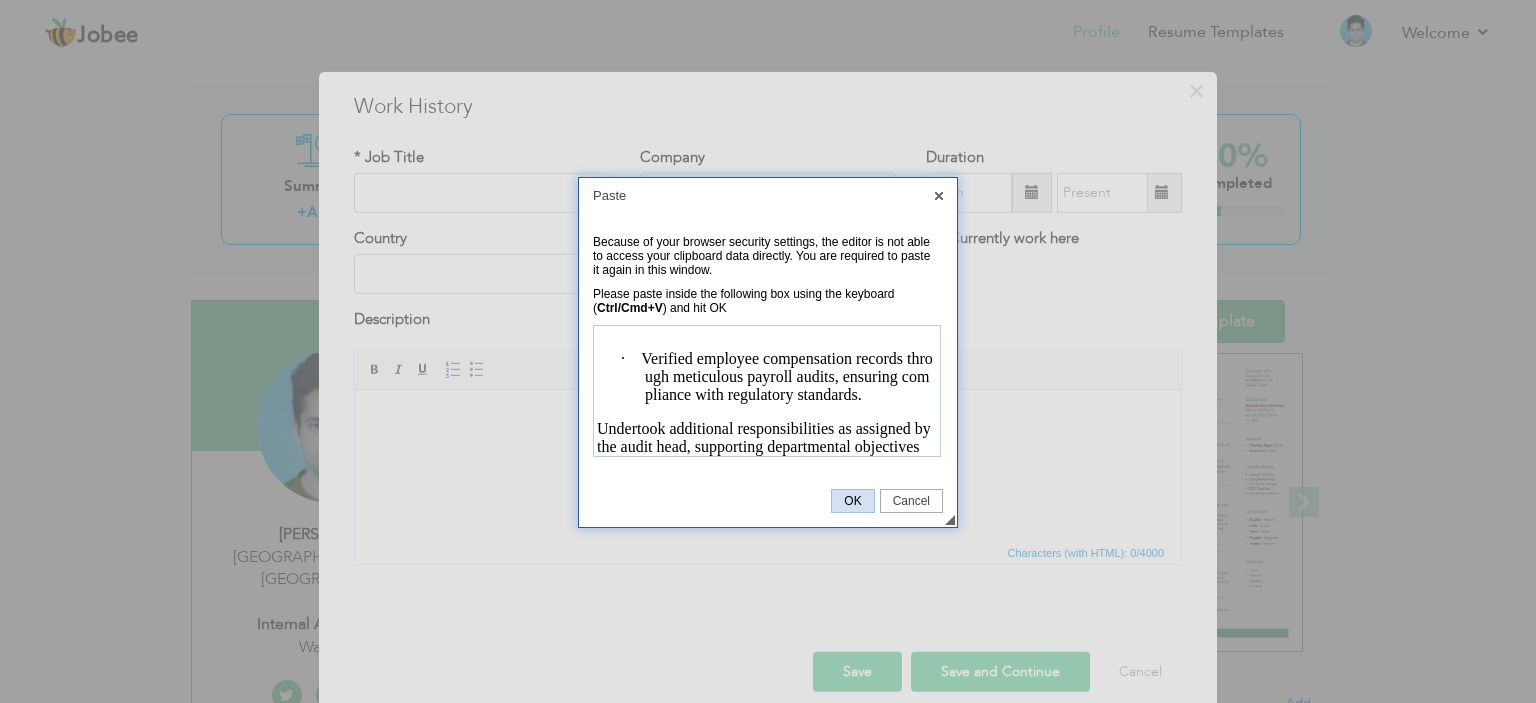 click on "OK" at bounding box center (852, 501) 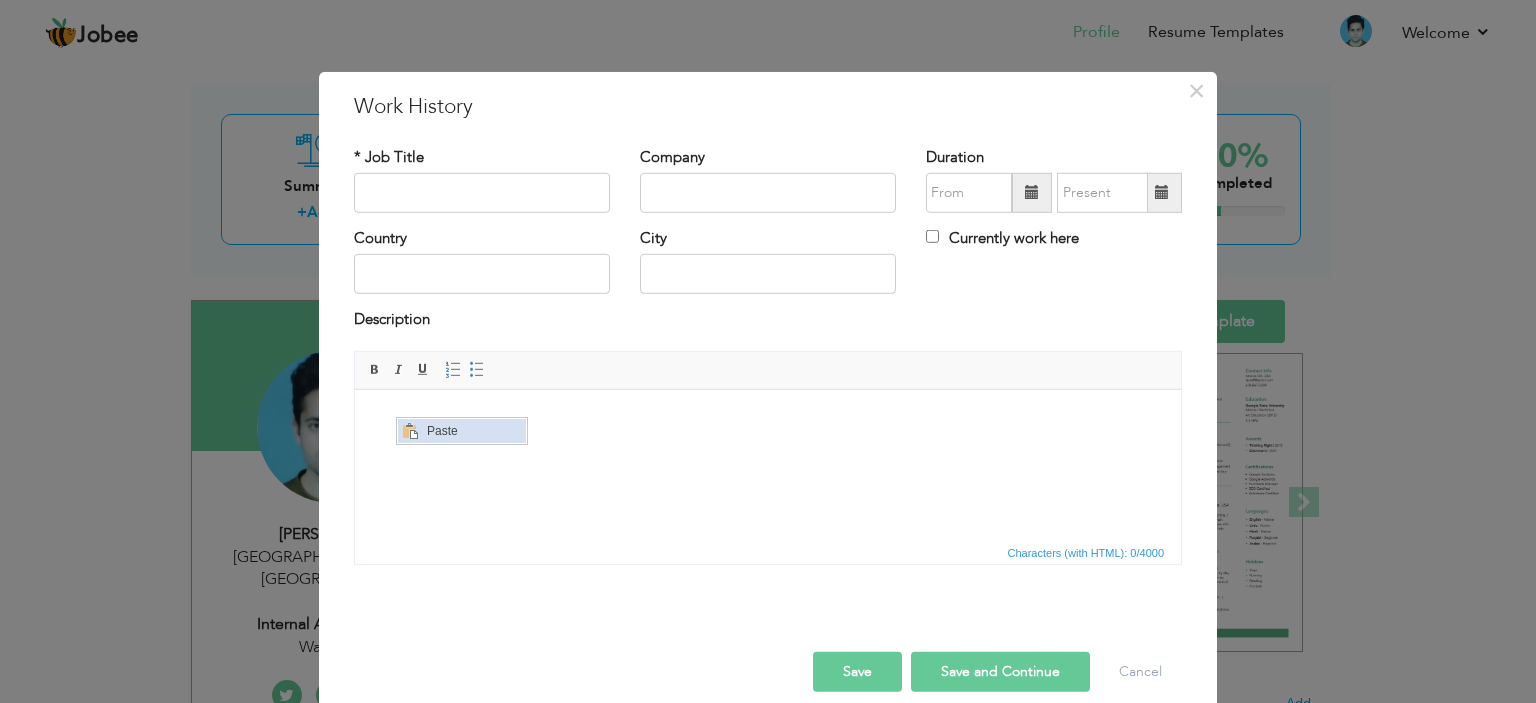 click on "Paste" at bounding box center [474, 431] 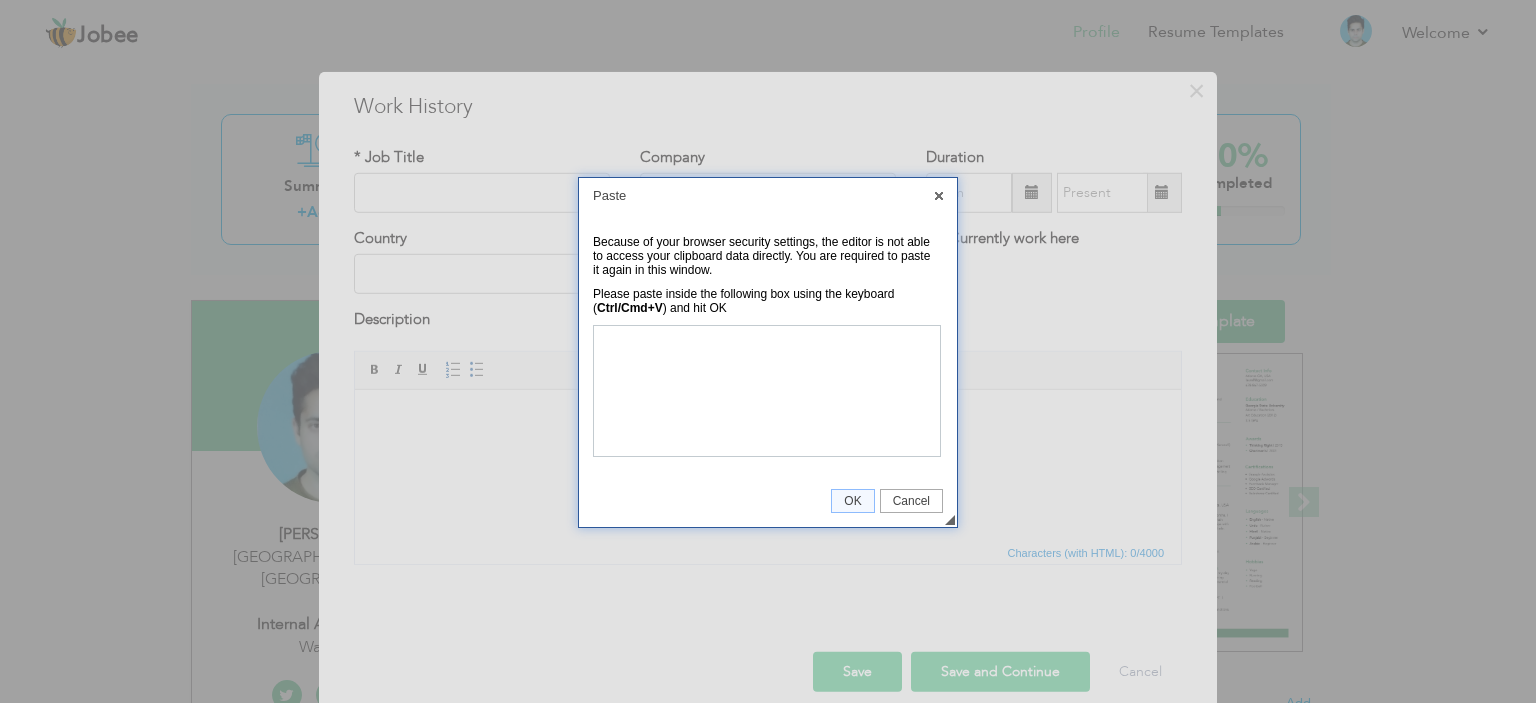click at bounding box center (768, 351) 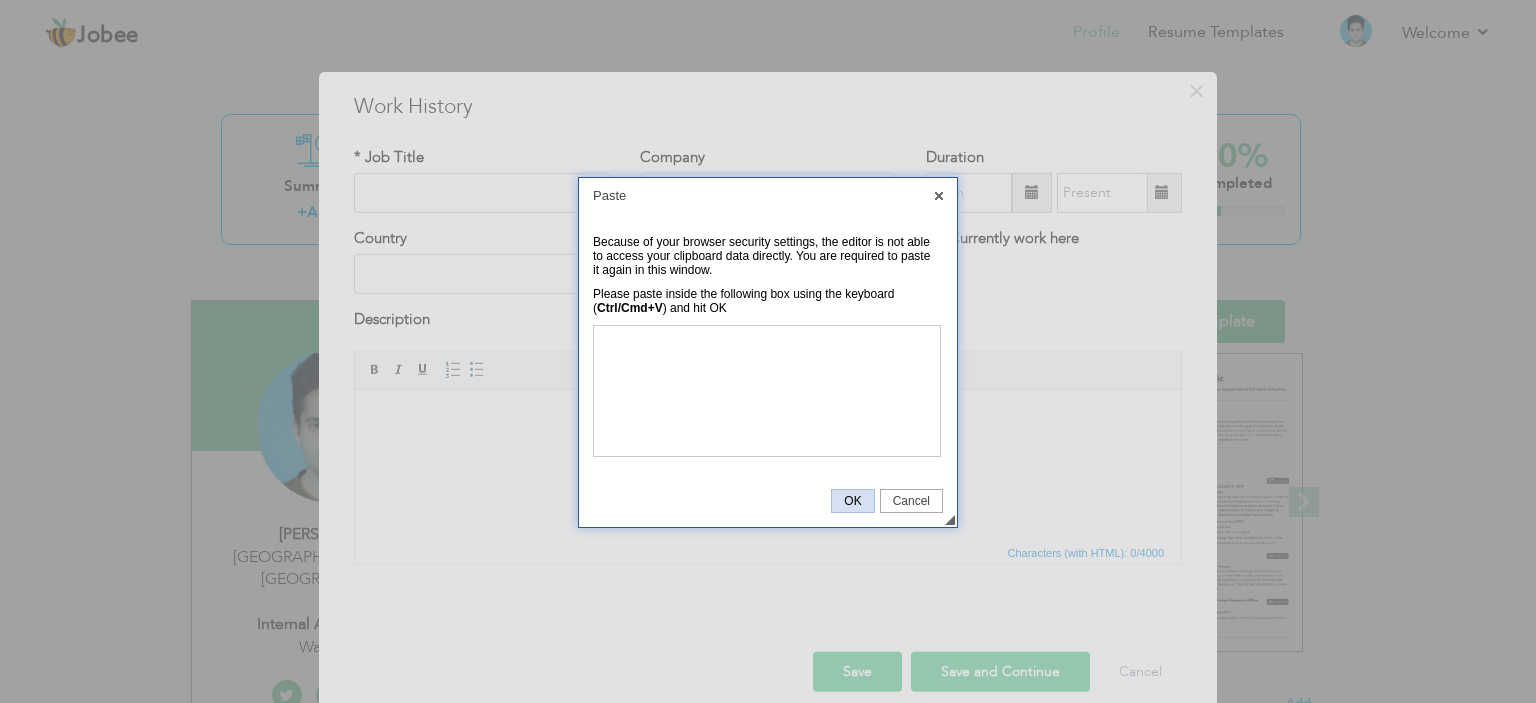 click on "OK" at bounding box center [852, 501] 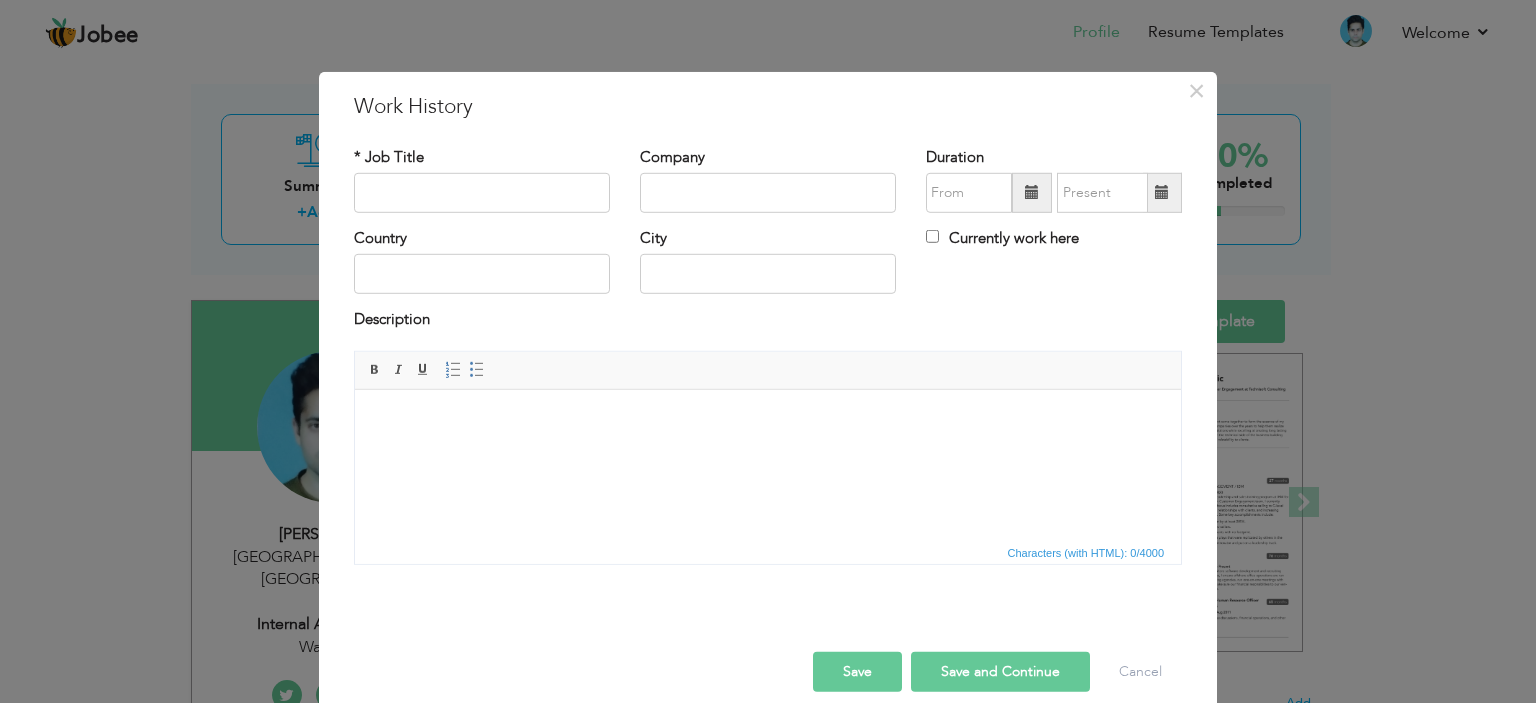 click on "Characters (with HTML): 0/4000" at bounding box center [1086, 553] 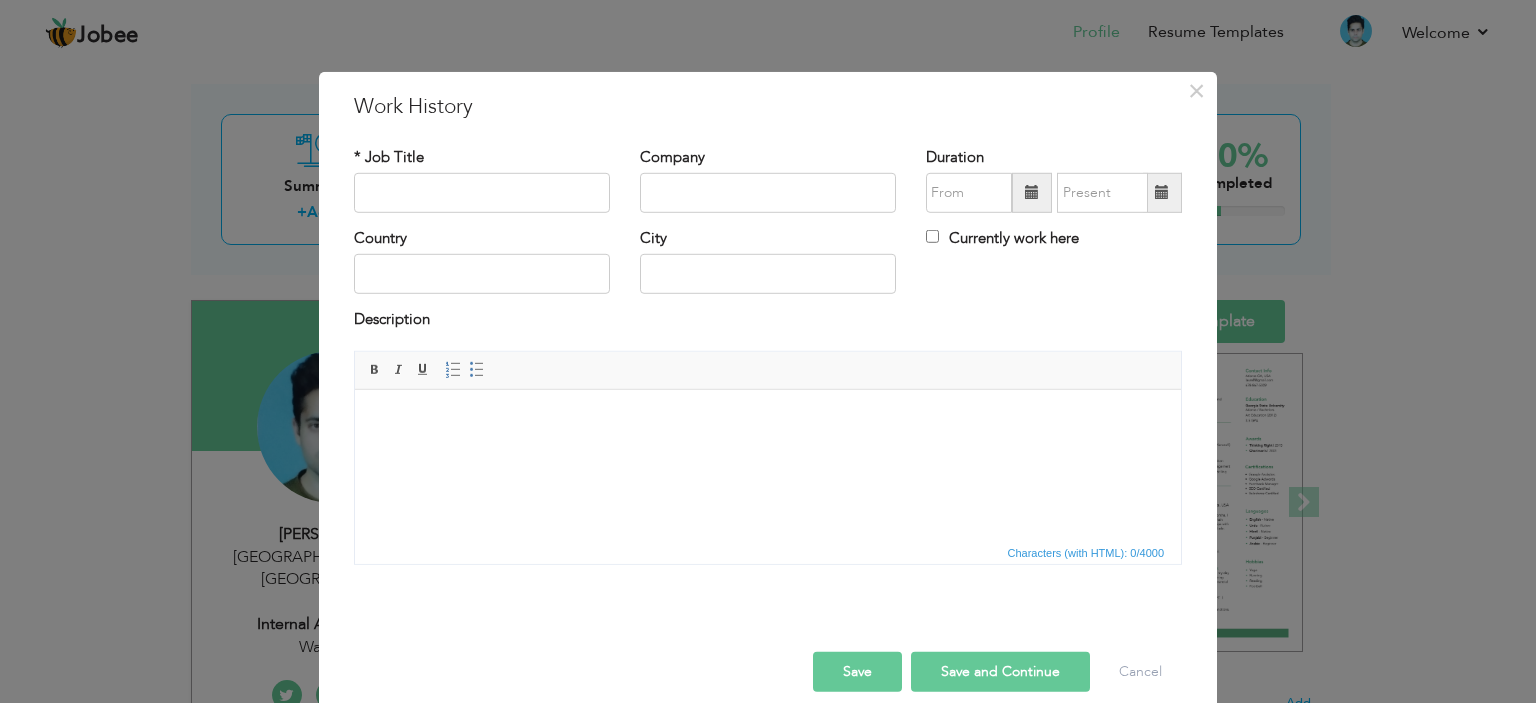 click at bounding box center (768, 419) 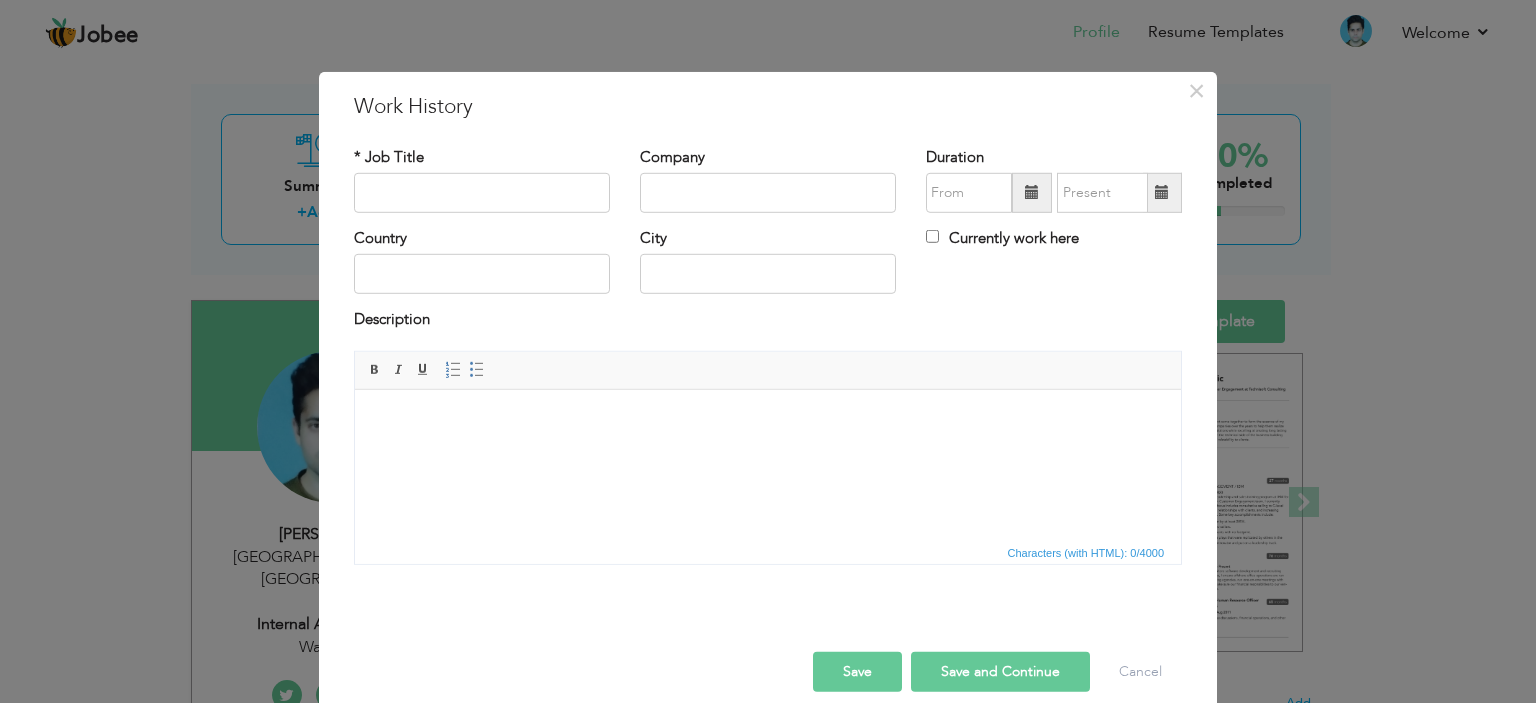 drag, startPoint x: 509, startPoint y: 445, endPoint x: 408, endPoint y: 409, distance: 107.22407 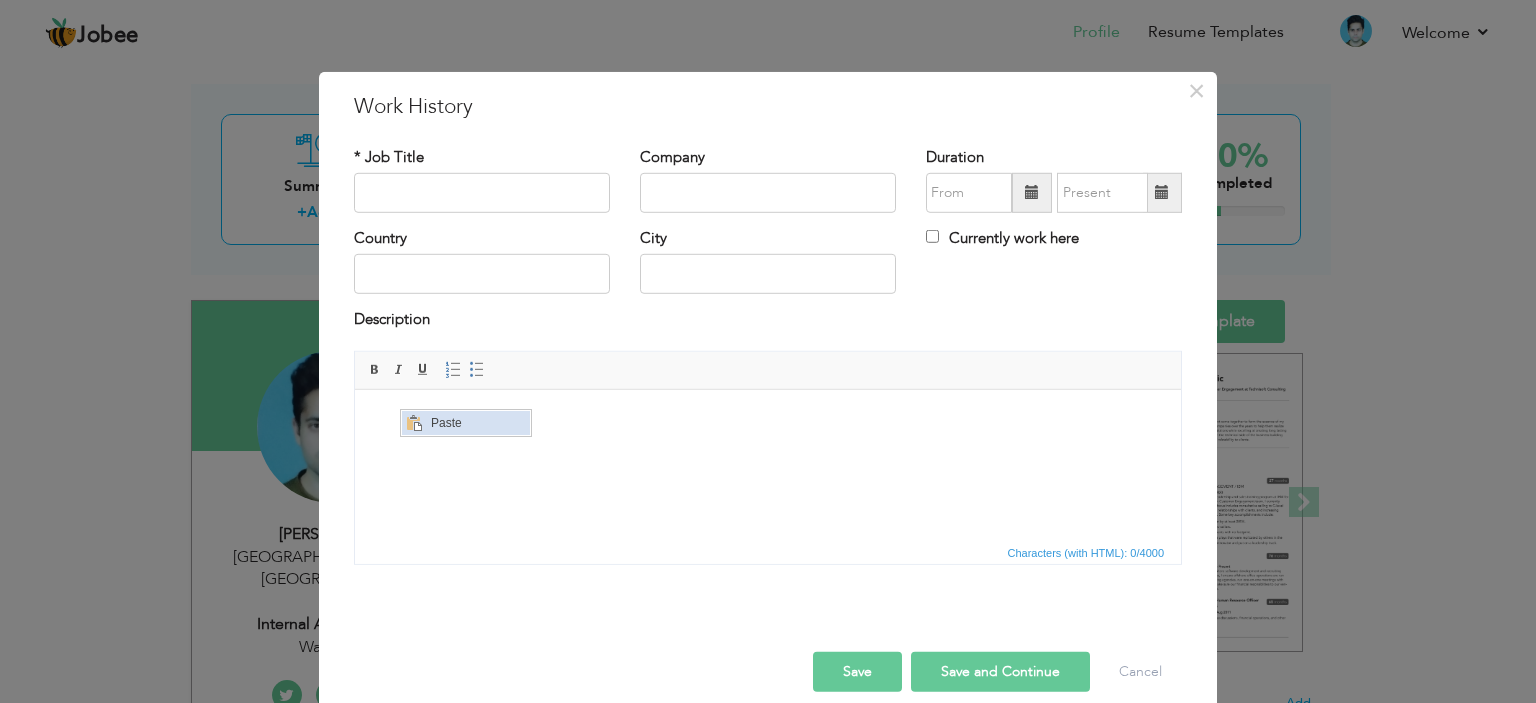 click on "Paste" at bounding box center [478, 423] 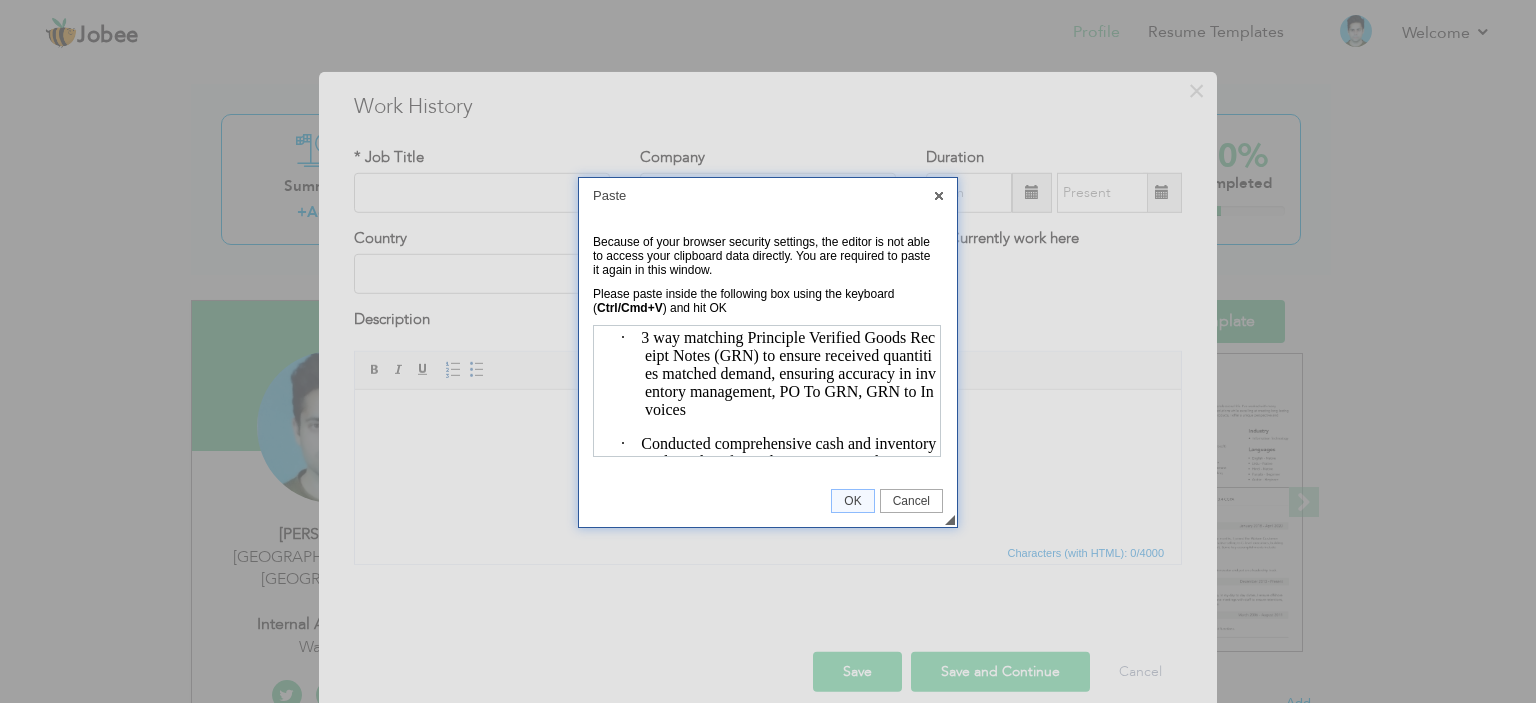 scroll, scrollTop: 979, scrollLeft: 0, axis: vertical 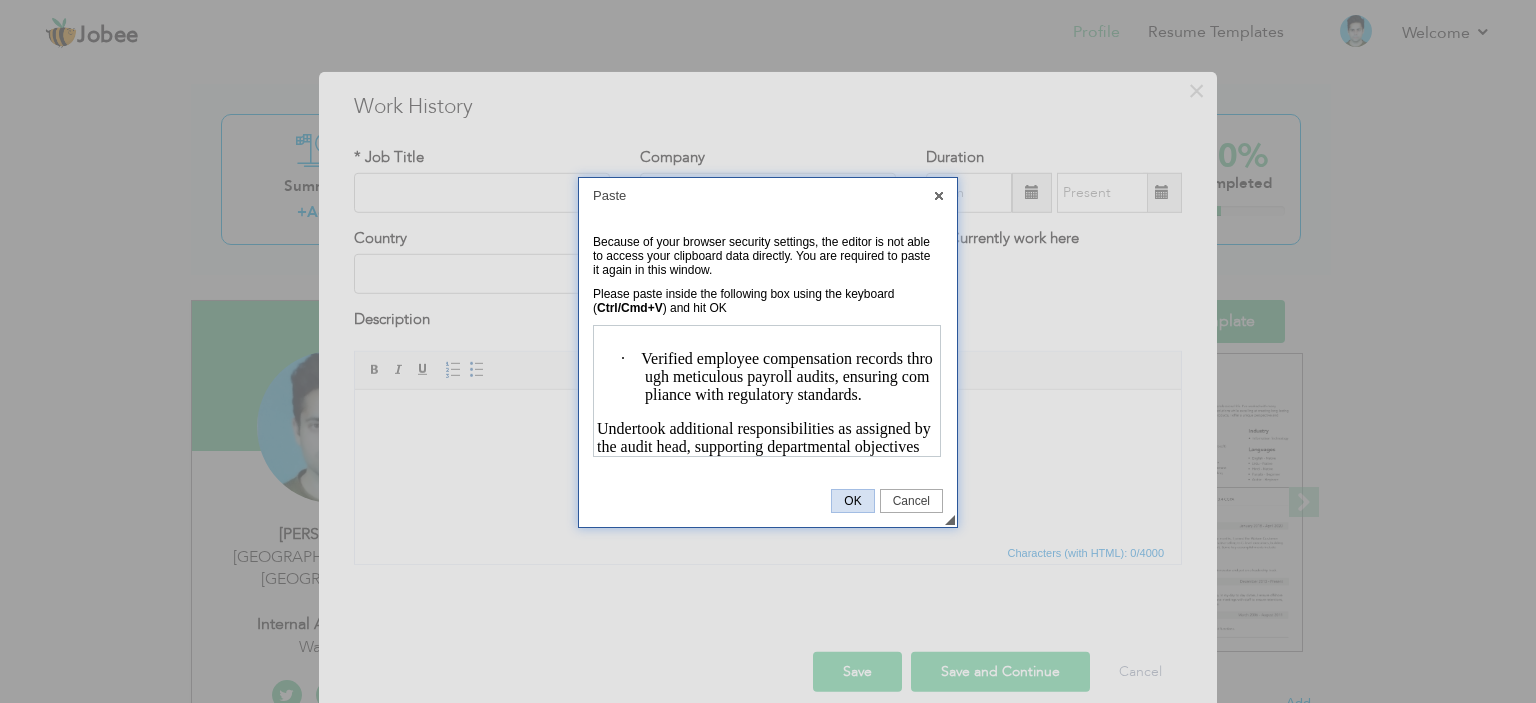click on "OK" at bounding box center (852, 501) 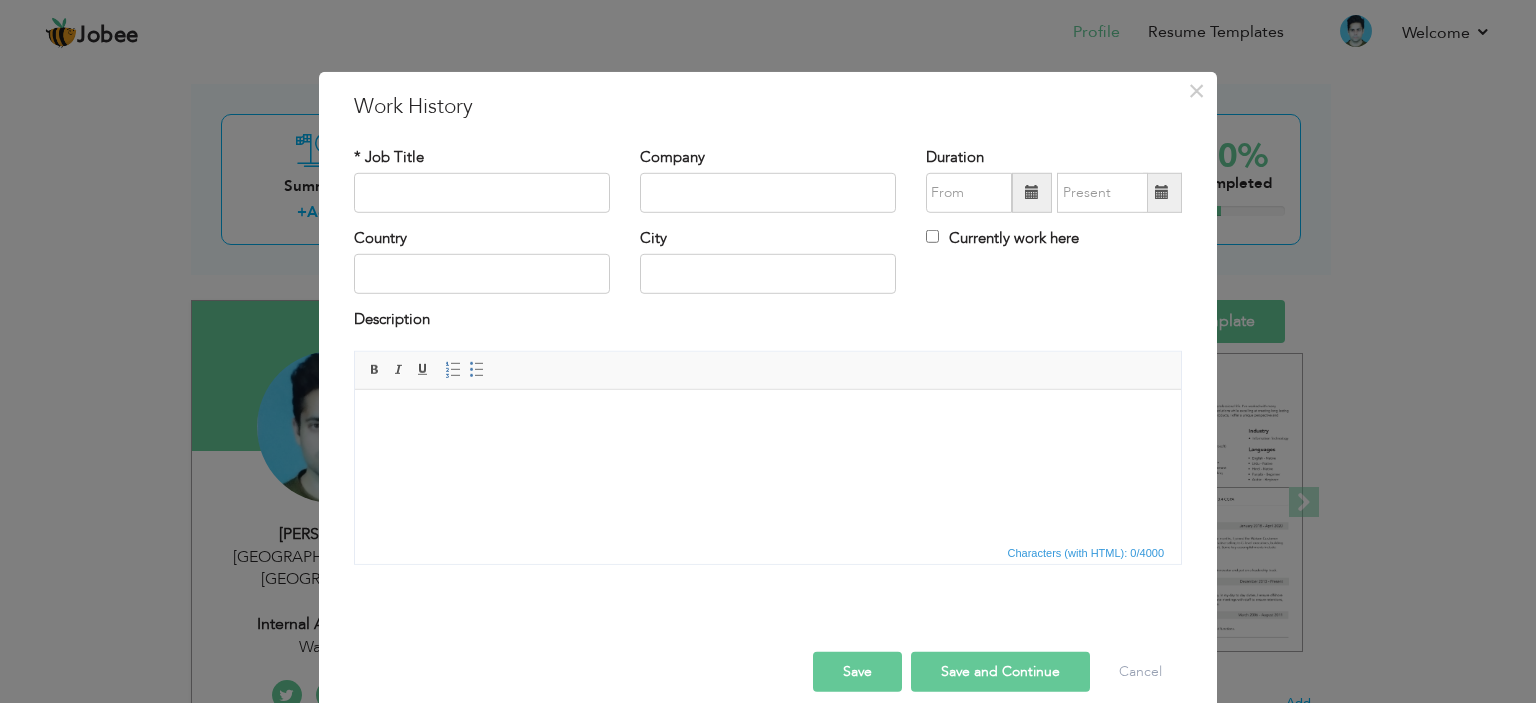 scroll, scrollTop: 0, scrollLeft: 0, axis: both 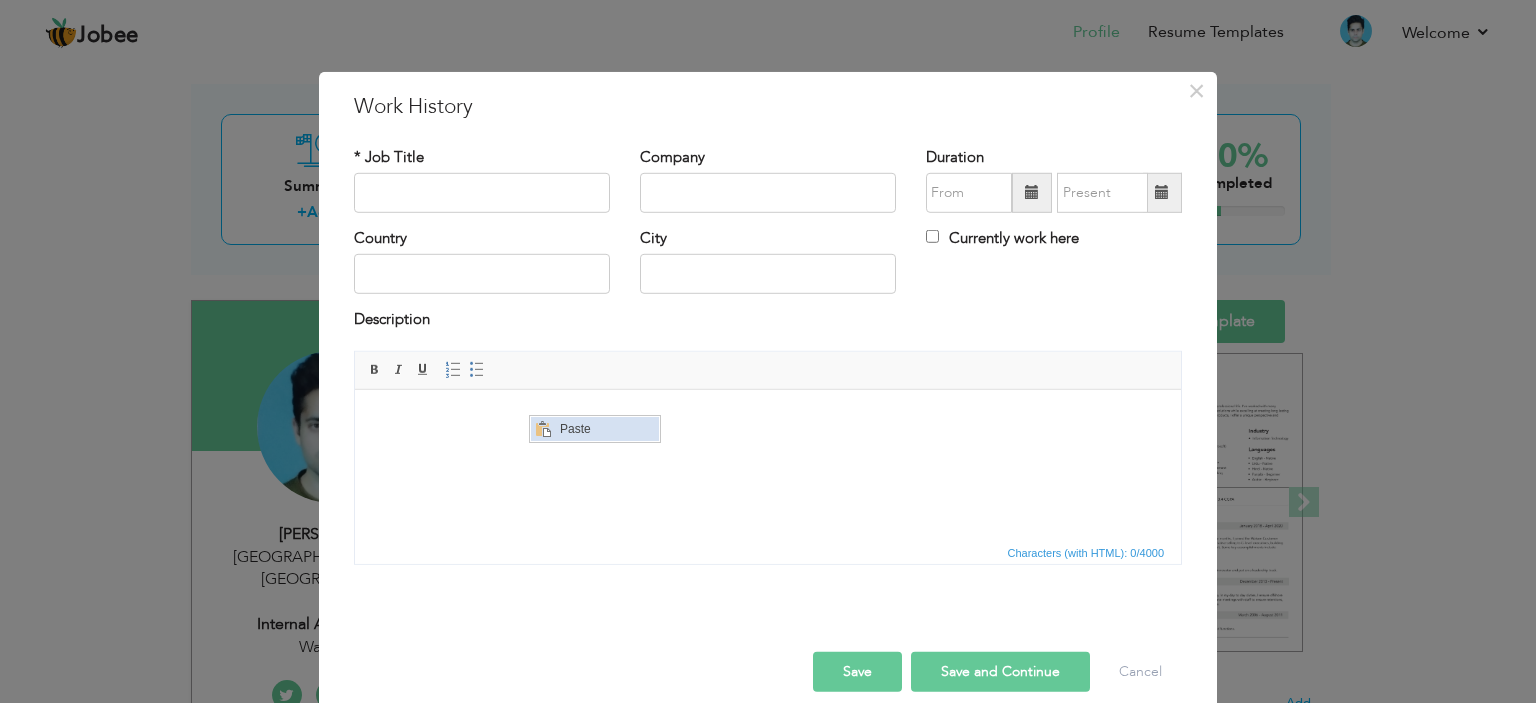 click on "Paste" at bounding box center (607, 429) 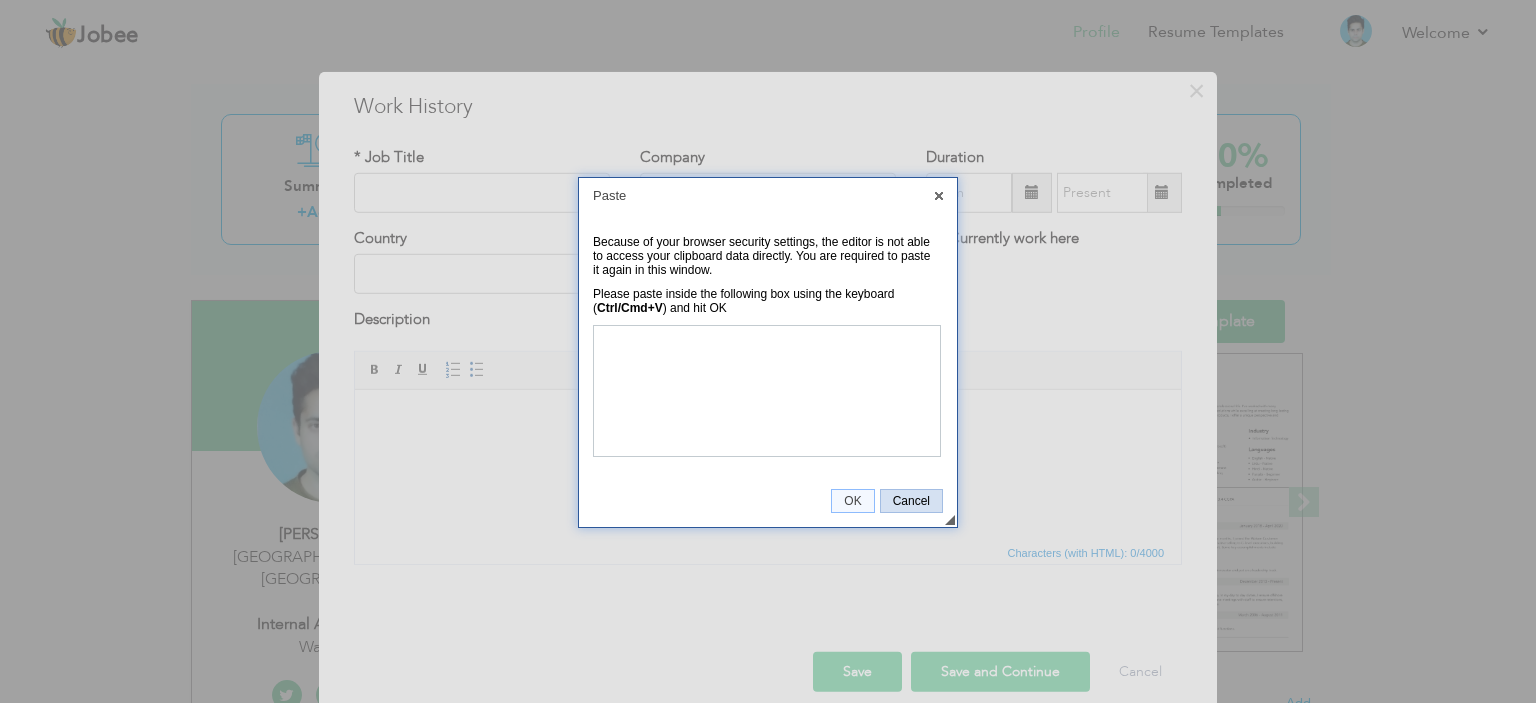 click on "Cancel" at bounding box center (911, 501) 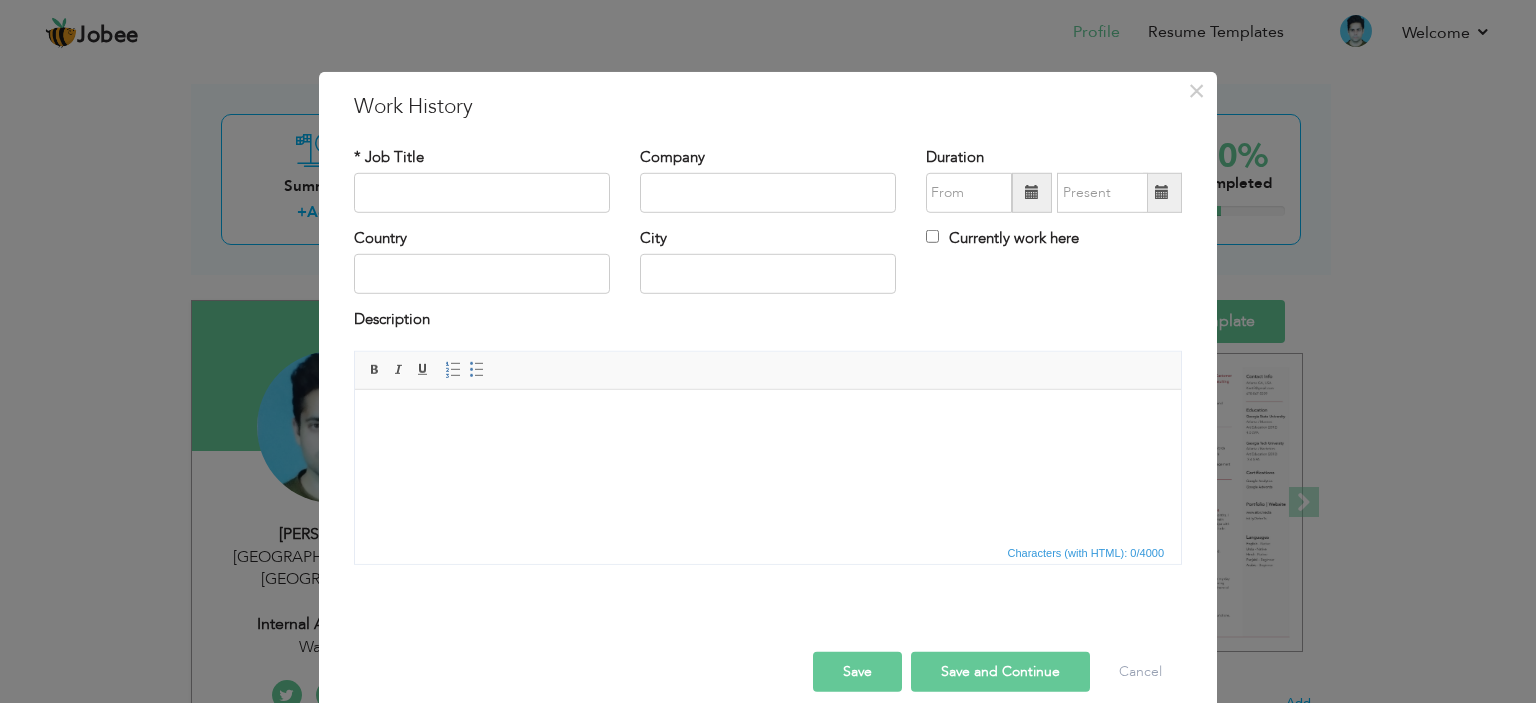 drag, startPoint x: 501, startPoint y: 399, endPoint x: 391, endPoint y: 412, distance: 110.76552 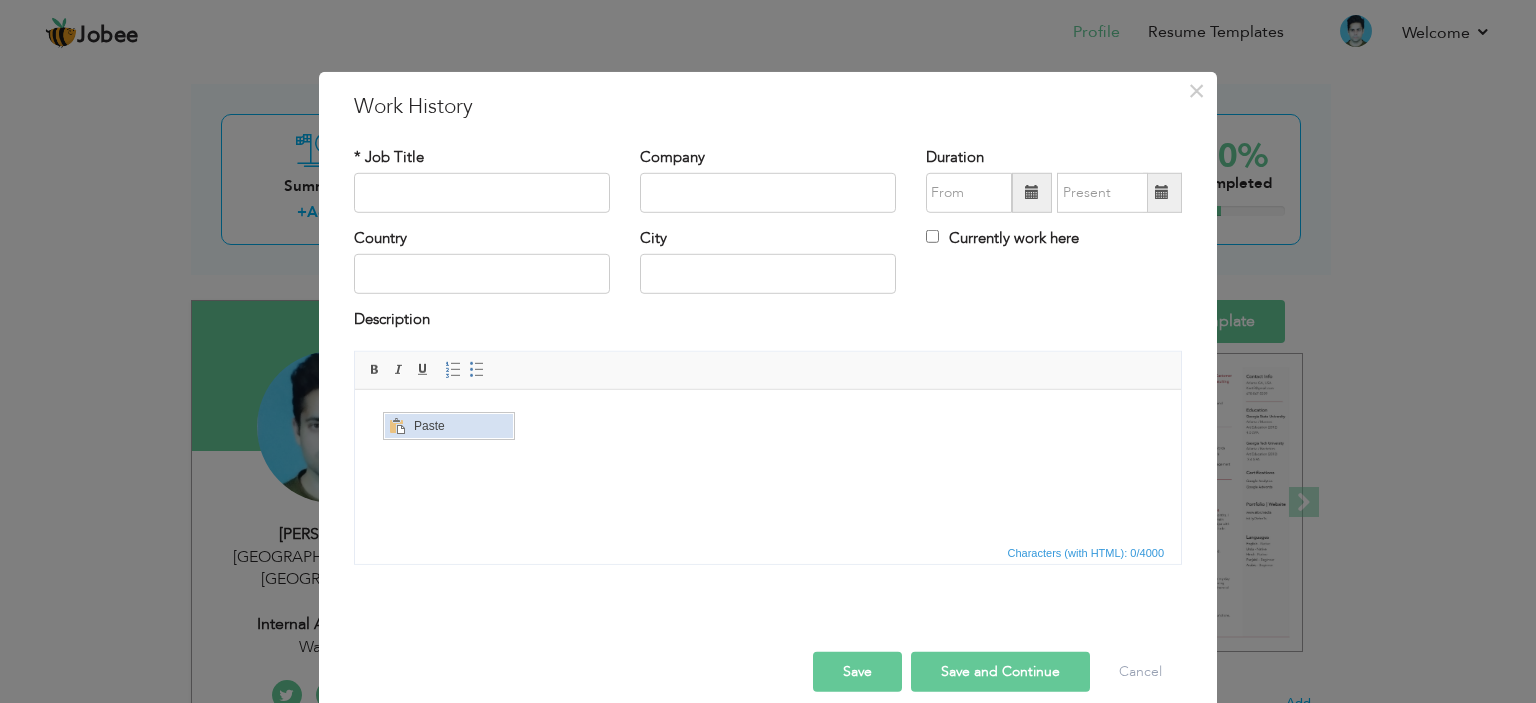 click on "Paste" at bounding box center (461, 426) 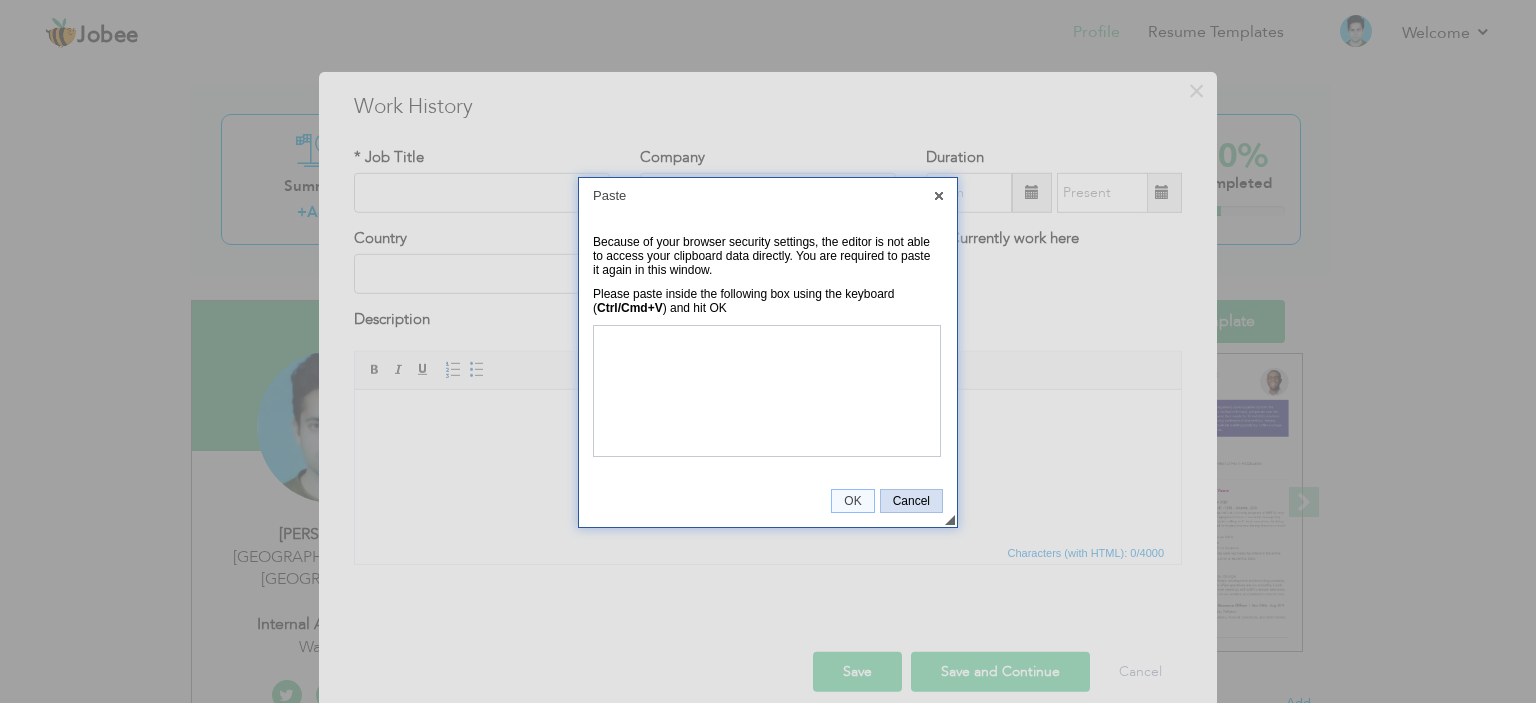 click on "Cancel" at bounding box center [911, 501] 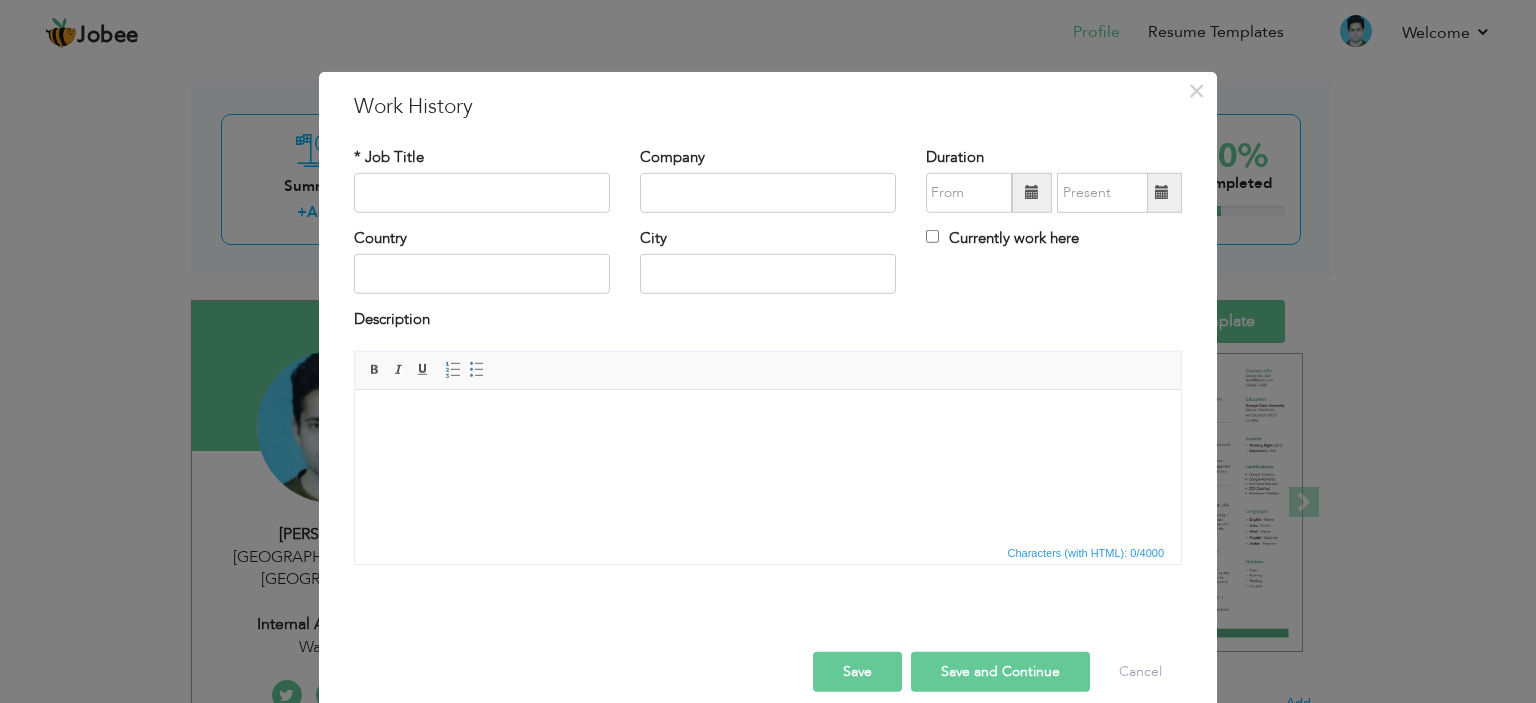 drag, startPoint x: 516, startPoint y: 439, endPoint x: 460, endPoint y: 428, distance: 57.070133 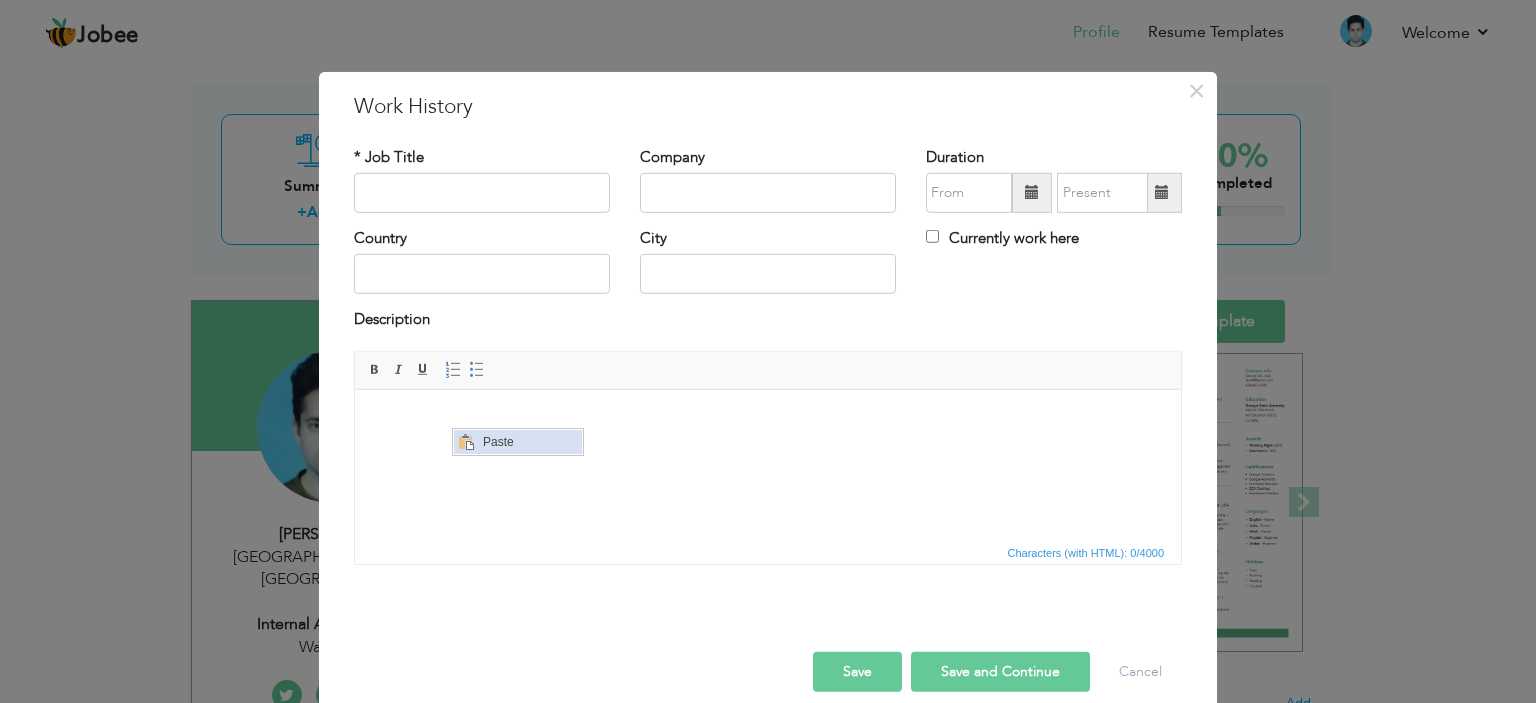 click on "Paste" at bounding box center (530, 442) 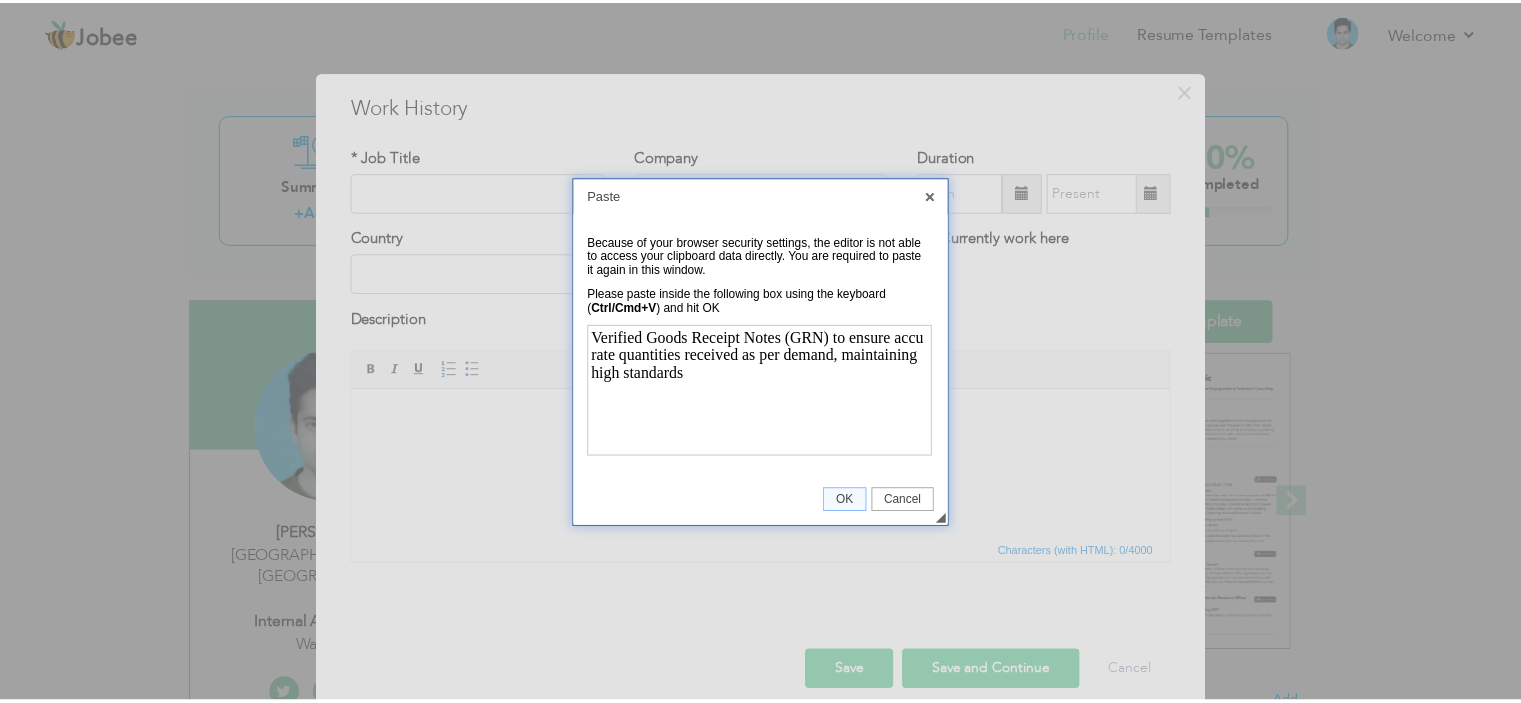 scroll, scrollTop: 0, scrollLeft: 0, axis: both 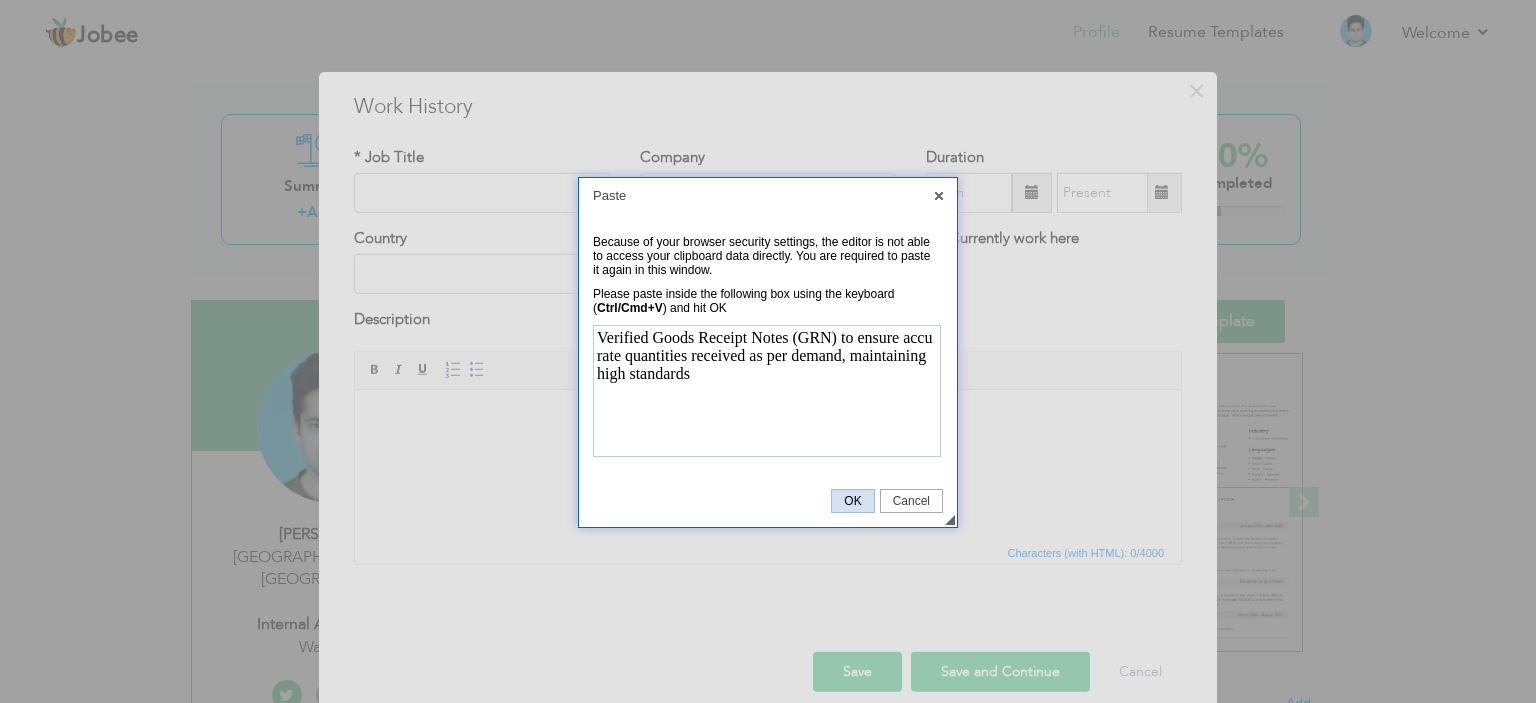 click on "OK" at bounding box center (852, 501) 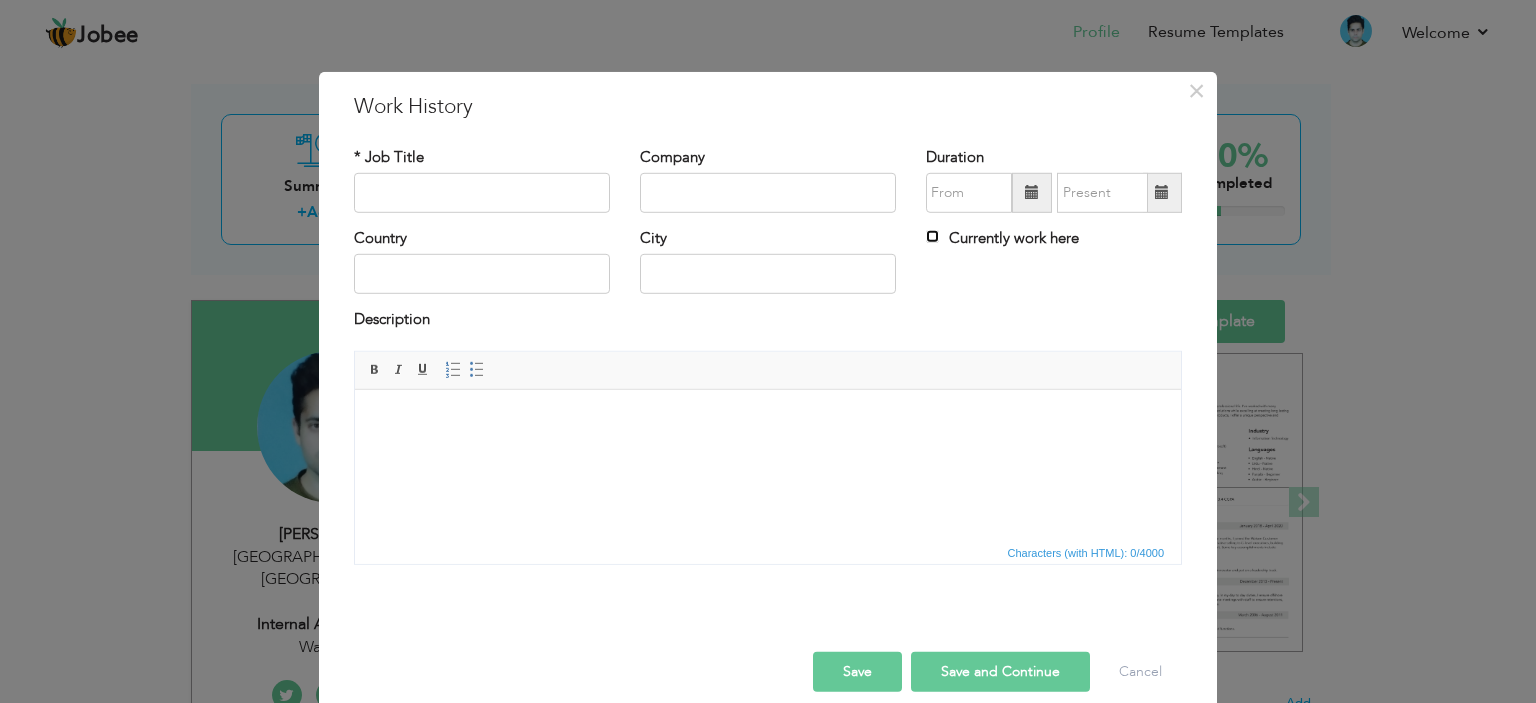 click on "Currently work here" at bounding box center (932, 236) 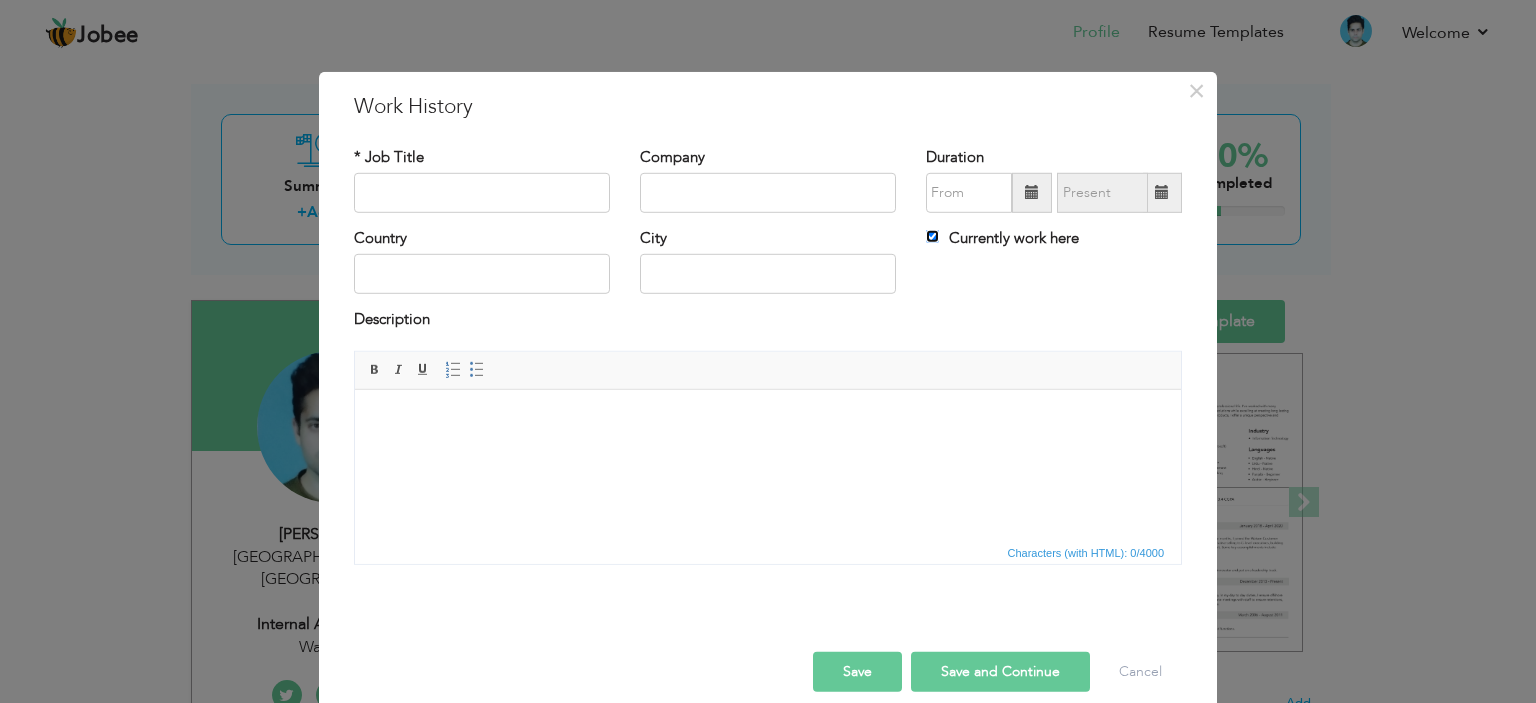 click on "Currently work here" at bounding box center (932, 236) 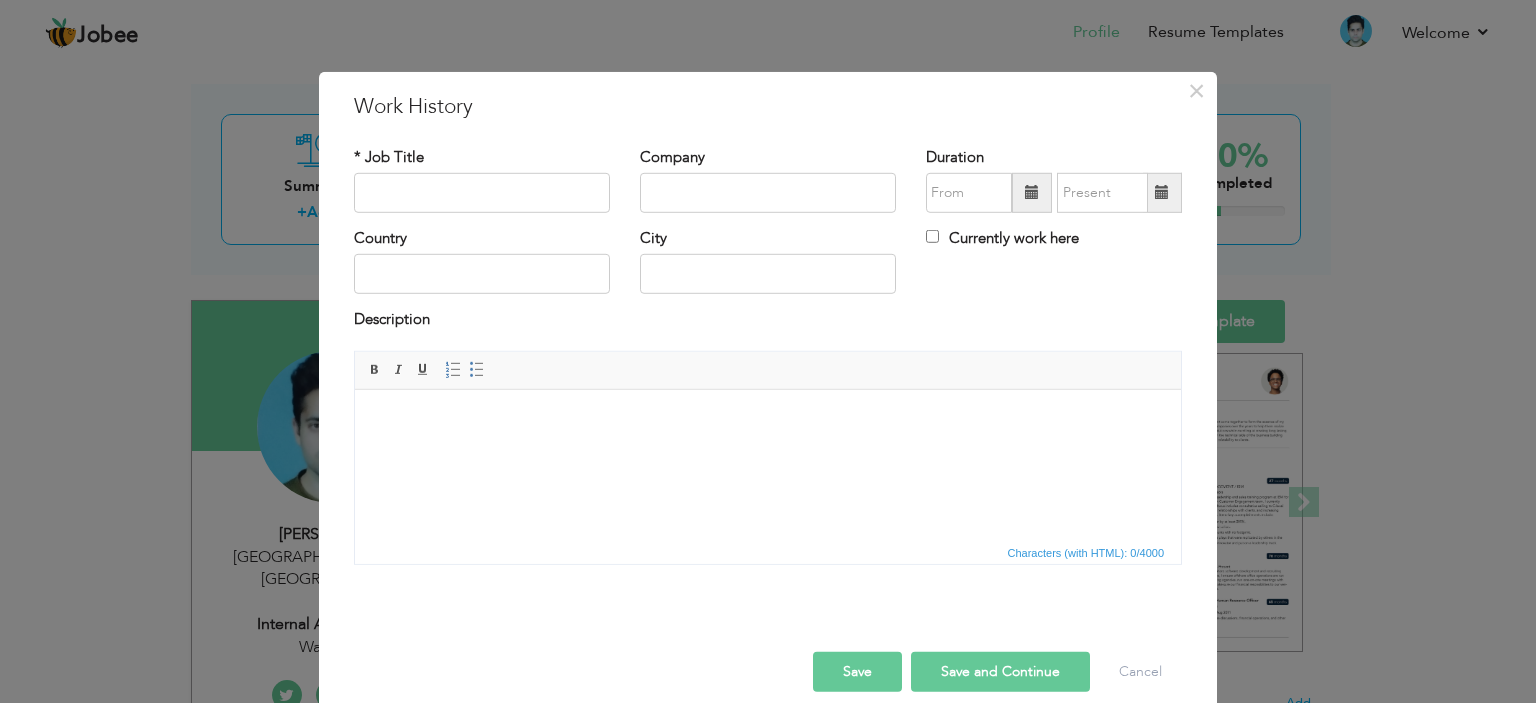 click at bounding box center [1032, 192] 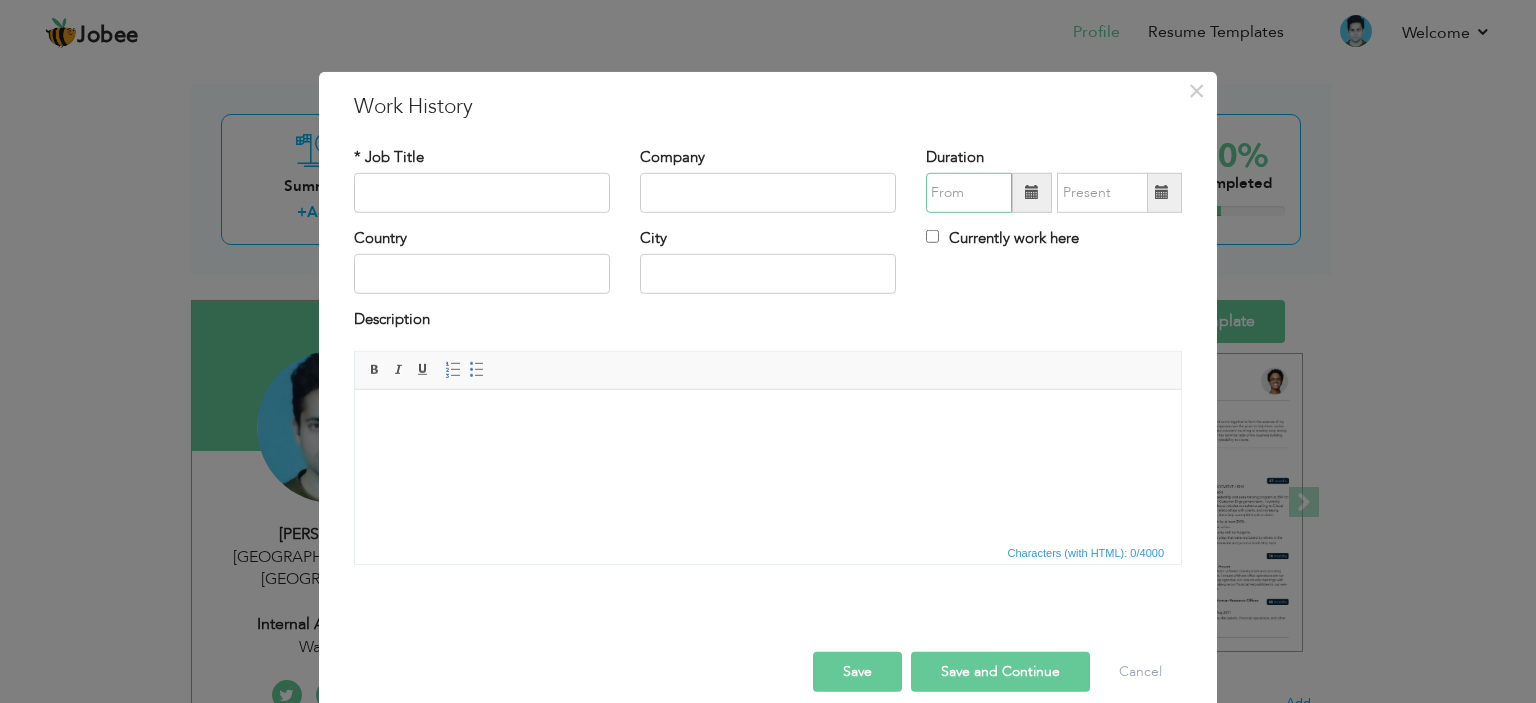 type on "07/2025" 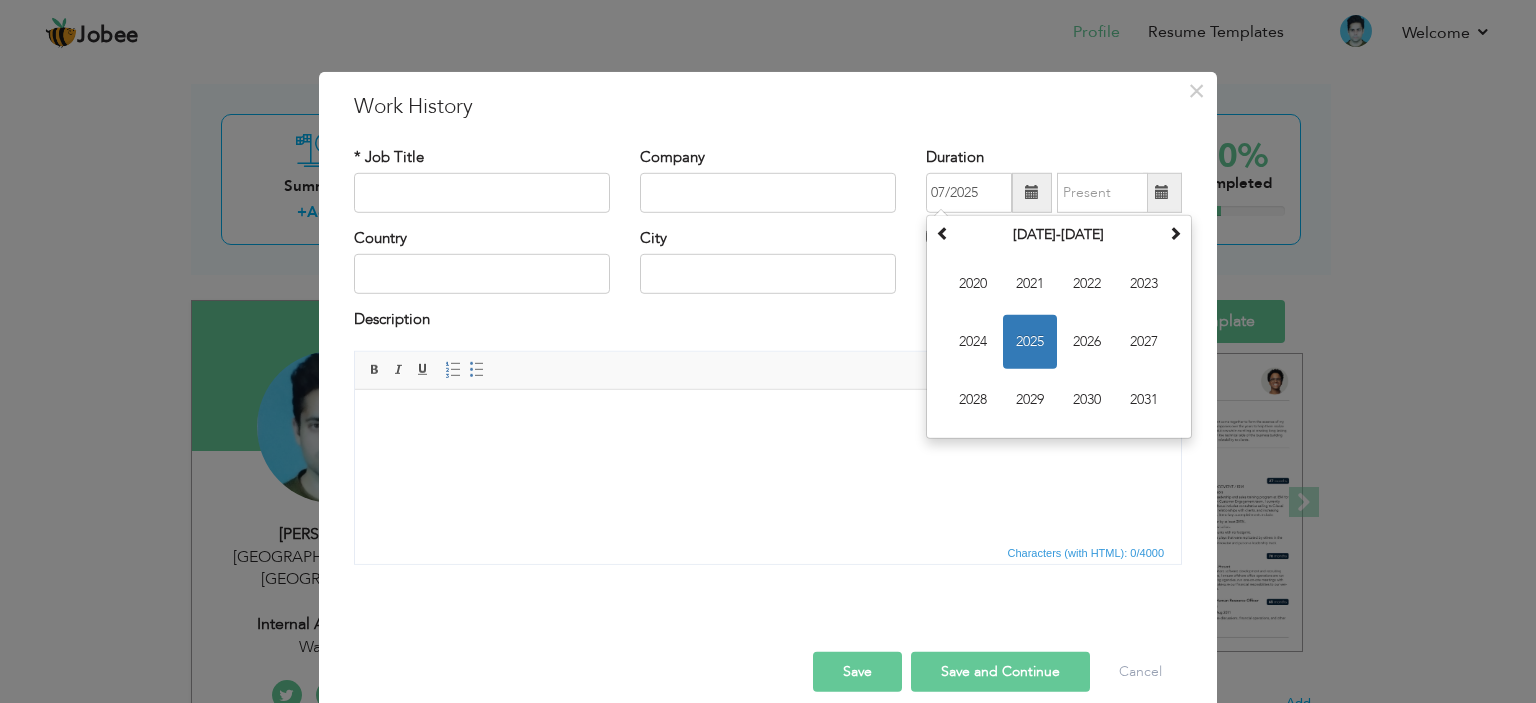 click at bounding box center [768, 419] 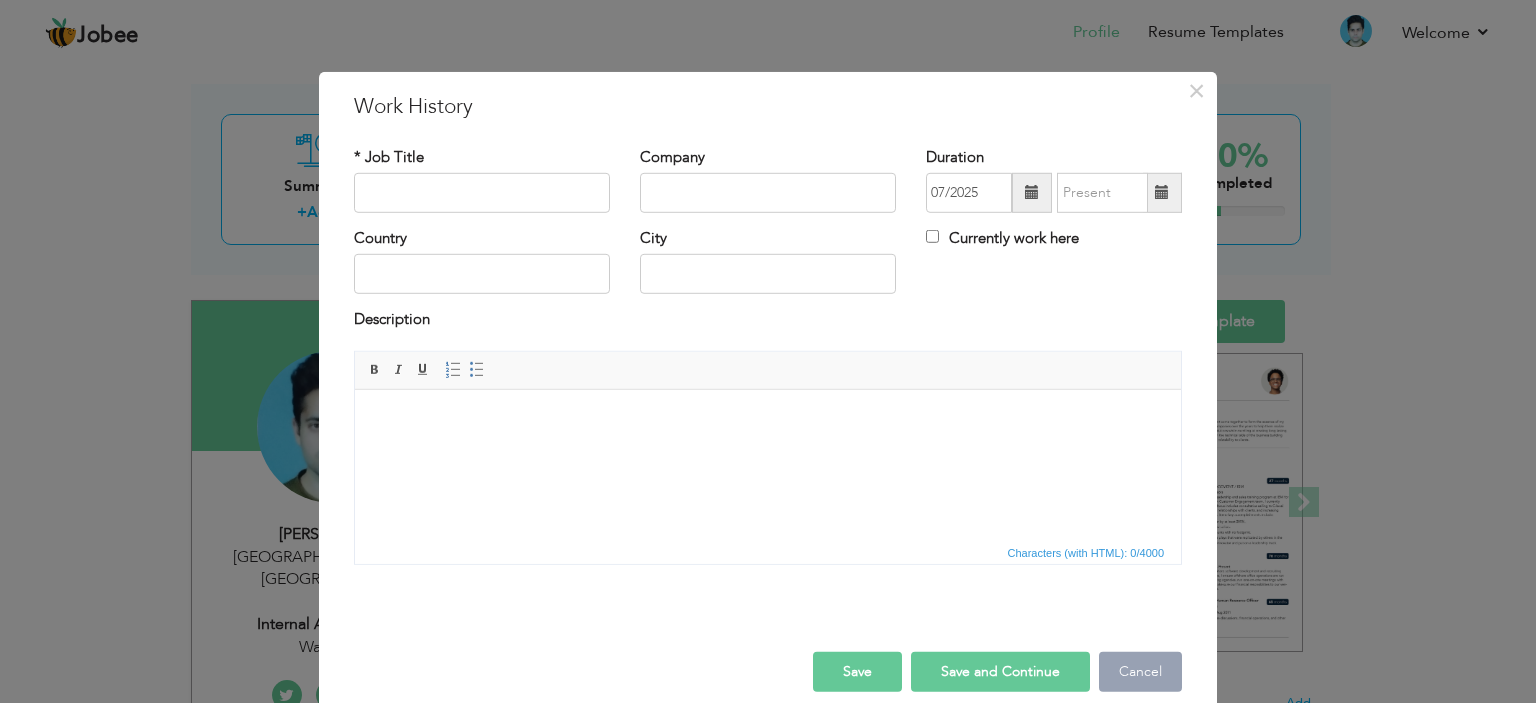 click on "Cancel" at bounding box center (1140, 672) 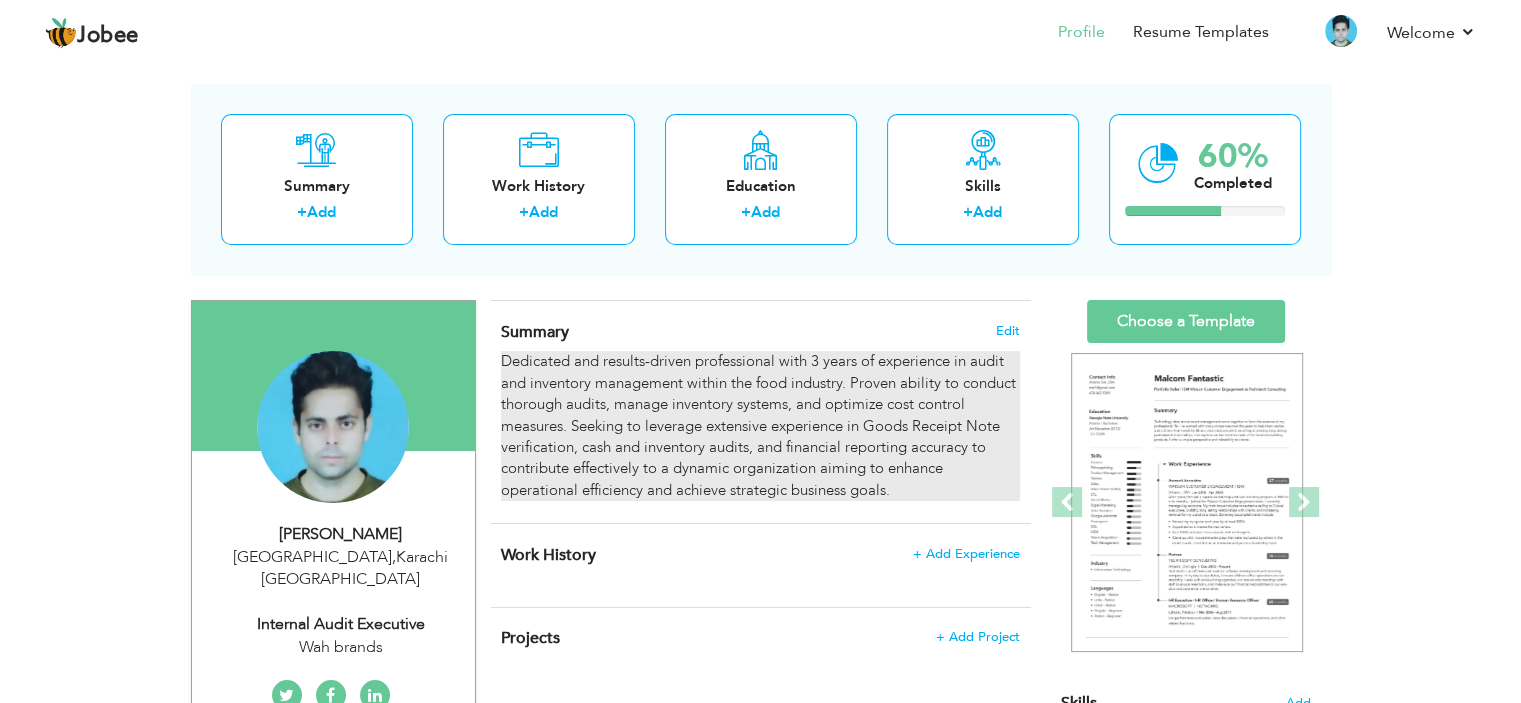 click on "Dedicated and results-driven professional with 3 years of experience in audit and inventory management within the food industry. Proven ability to conduct thorough audits, manage inventory systems, and optimize cost control measures. Seeking to leverage extensive experience in Goods Receipt Note verification, cash and inventory audits, and financial reporting accuracy to contribute effectively to a dynamic organization aiming to enhance operational efficiency and achieve strategic business goals." at bounding box center (760, 426) 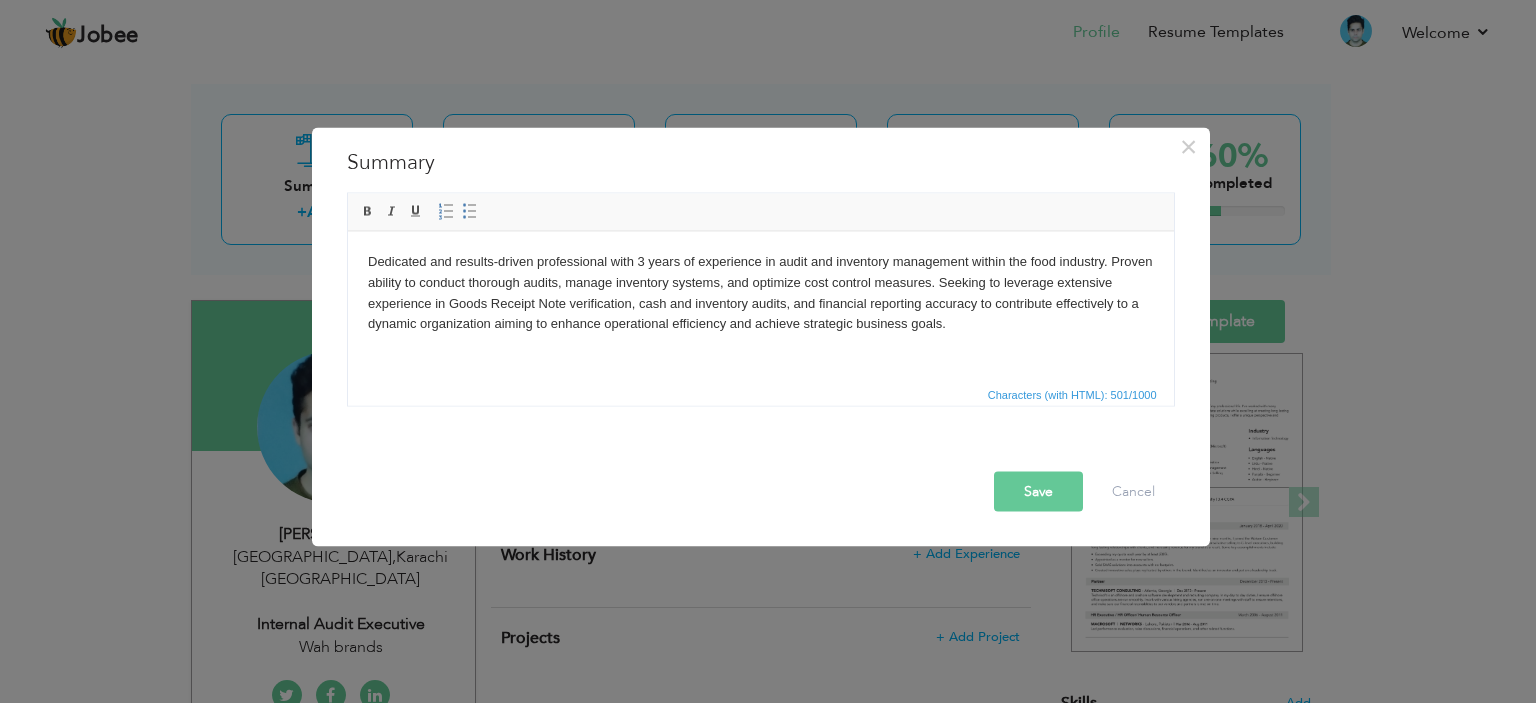 click on "Dedicated and results-driven professional with 3 years of experience in audit and inventory management within the food industry. Proven ability to conduct thorough audits, manage inventory systems, and optimize cost control measures. Seeking to leverage extensive experience in Goods Receipt Note verification, cash and inventory audits, and financial reporting accuracy to contribute effectively to a dynamic organization aiming to enhance operational efficiency and achieve strategic business goals." at bounding box center [760, 292] 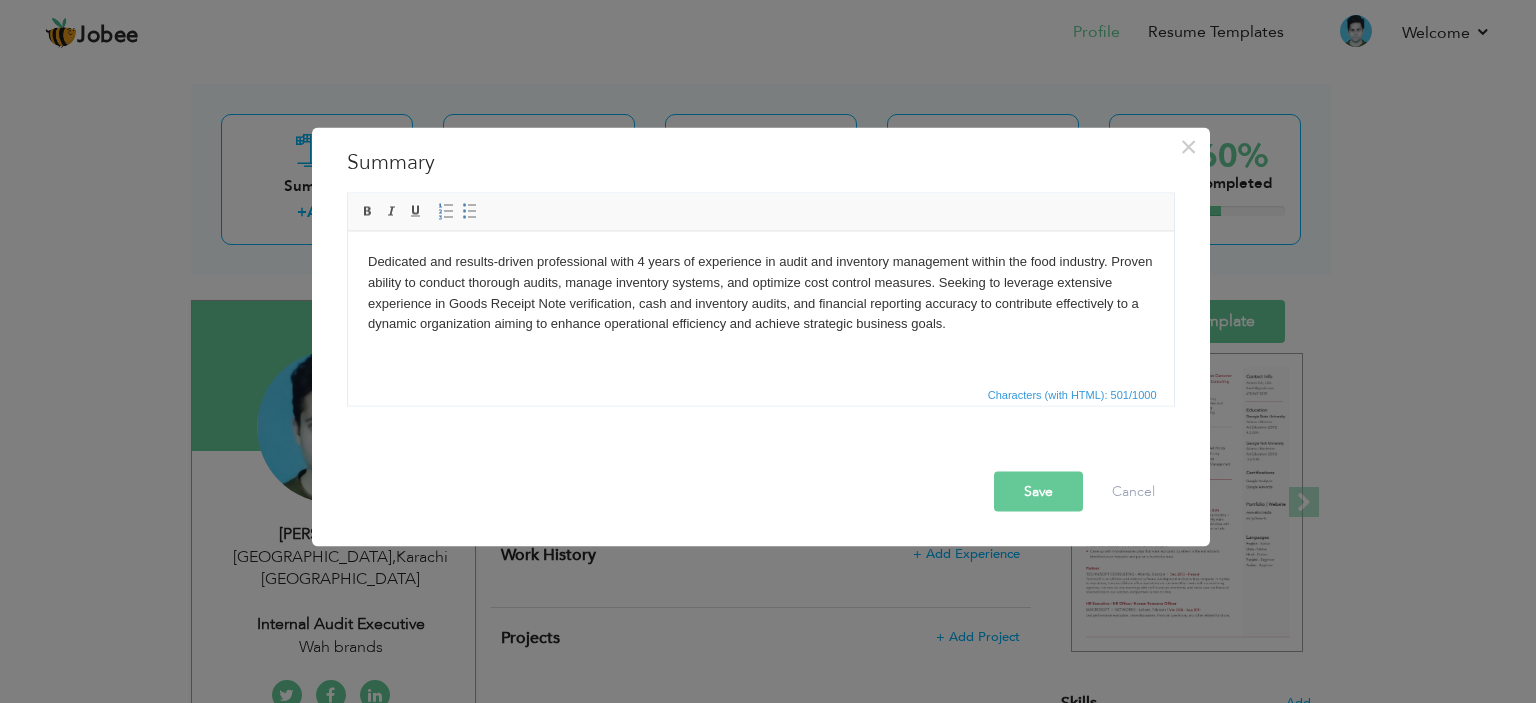 click on "Save" at bounding box center [1038, 491] 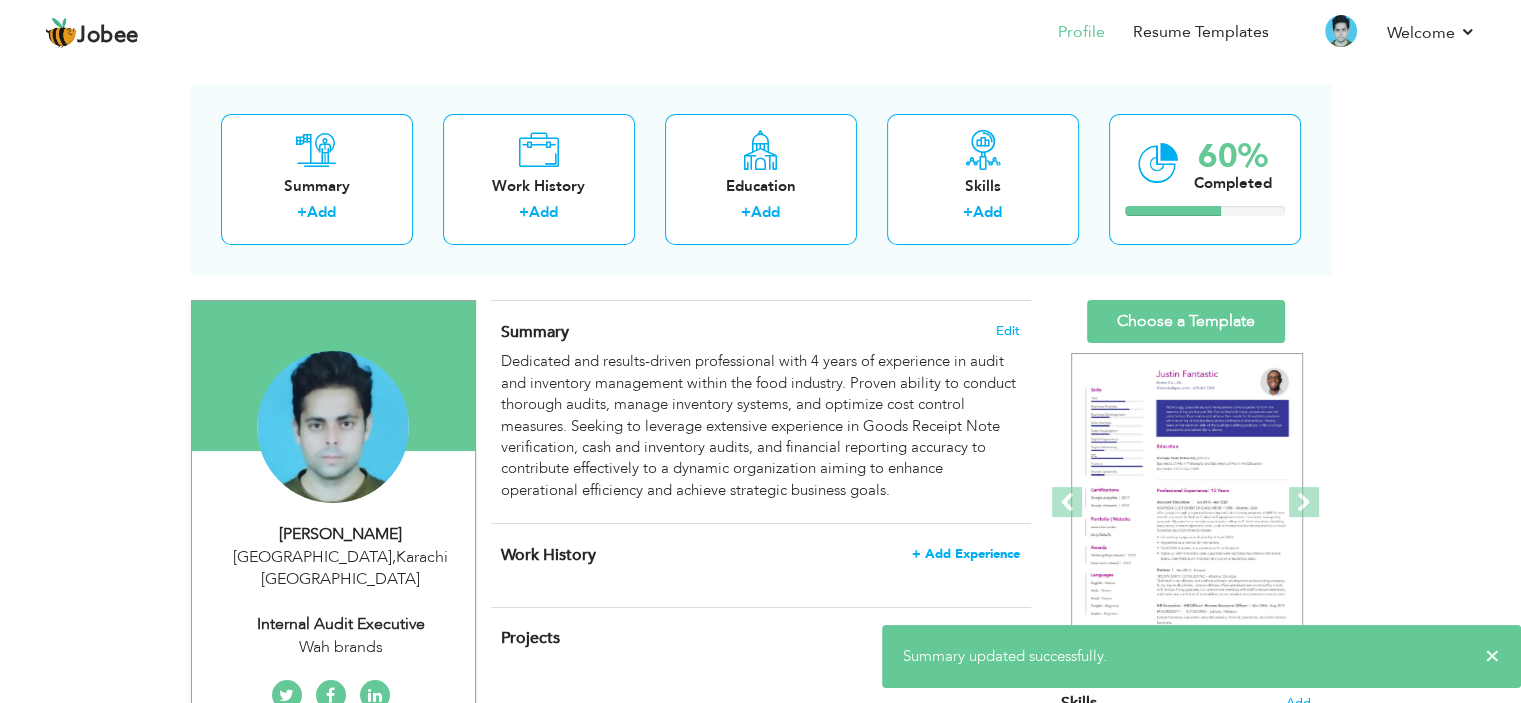 click on "+ Add Experience" at bounding box center (966, 554) 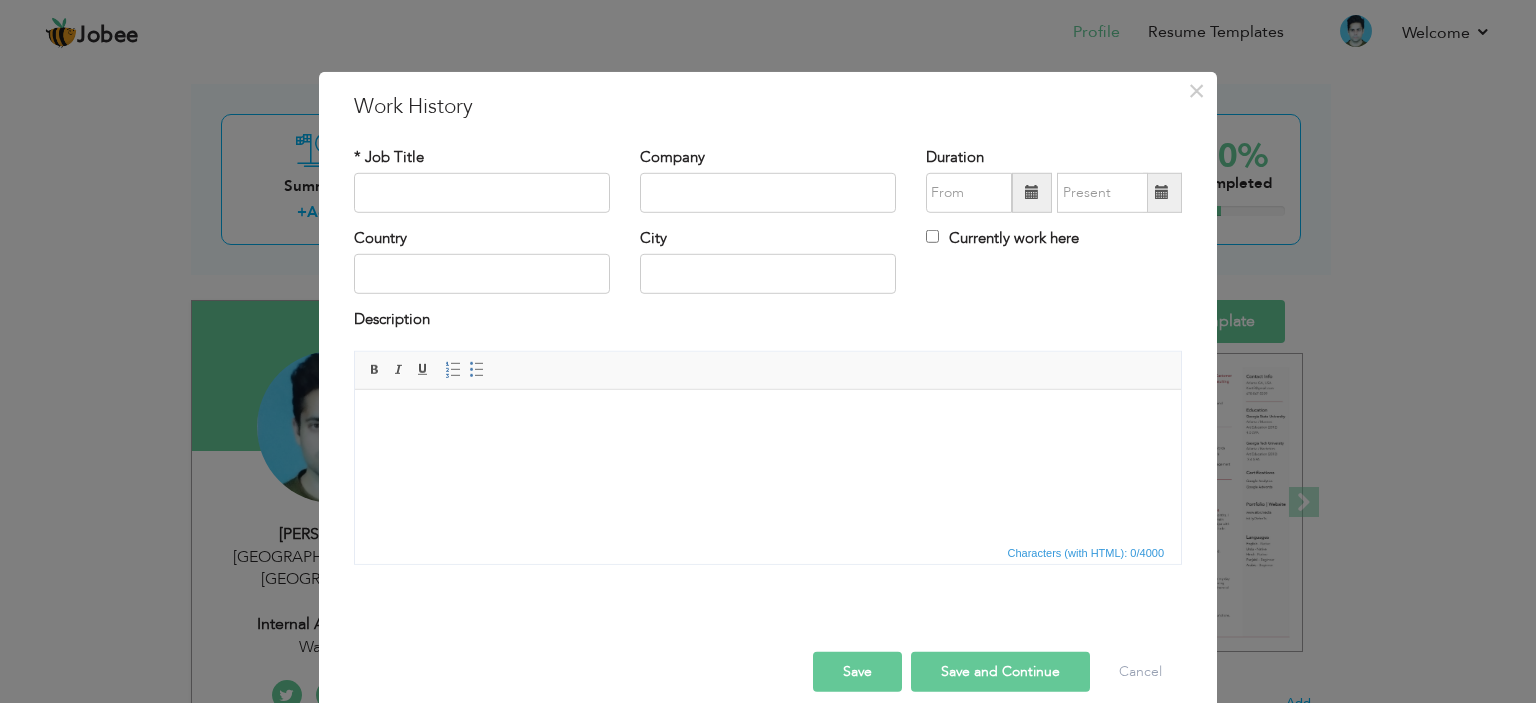 click on "×
Work History
* Job Title
Company
Duration Country" at bounding box center (768, 351) 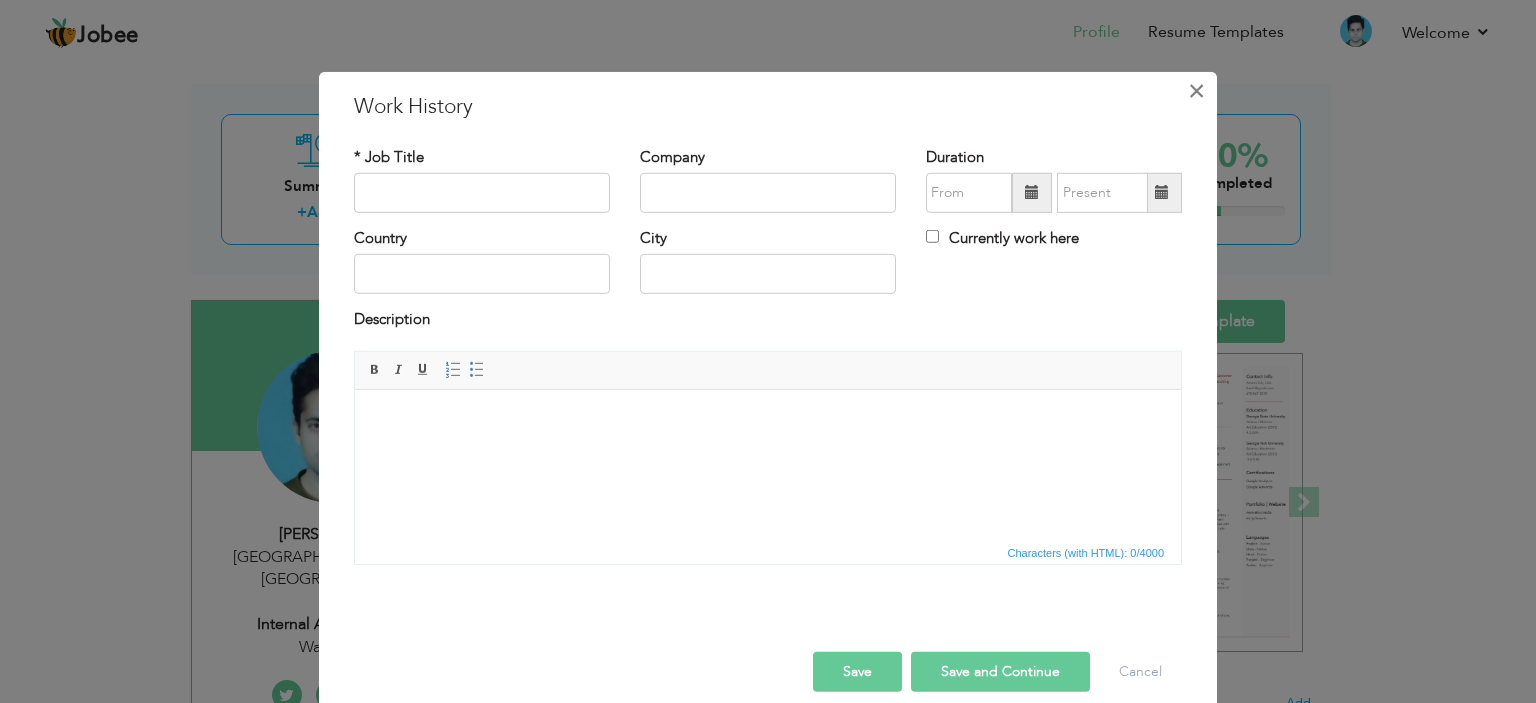 click on "×" at bounding box center (1196, 90) 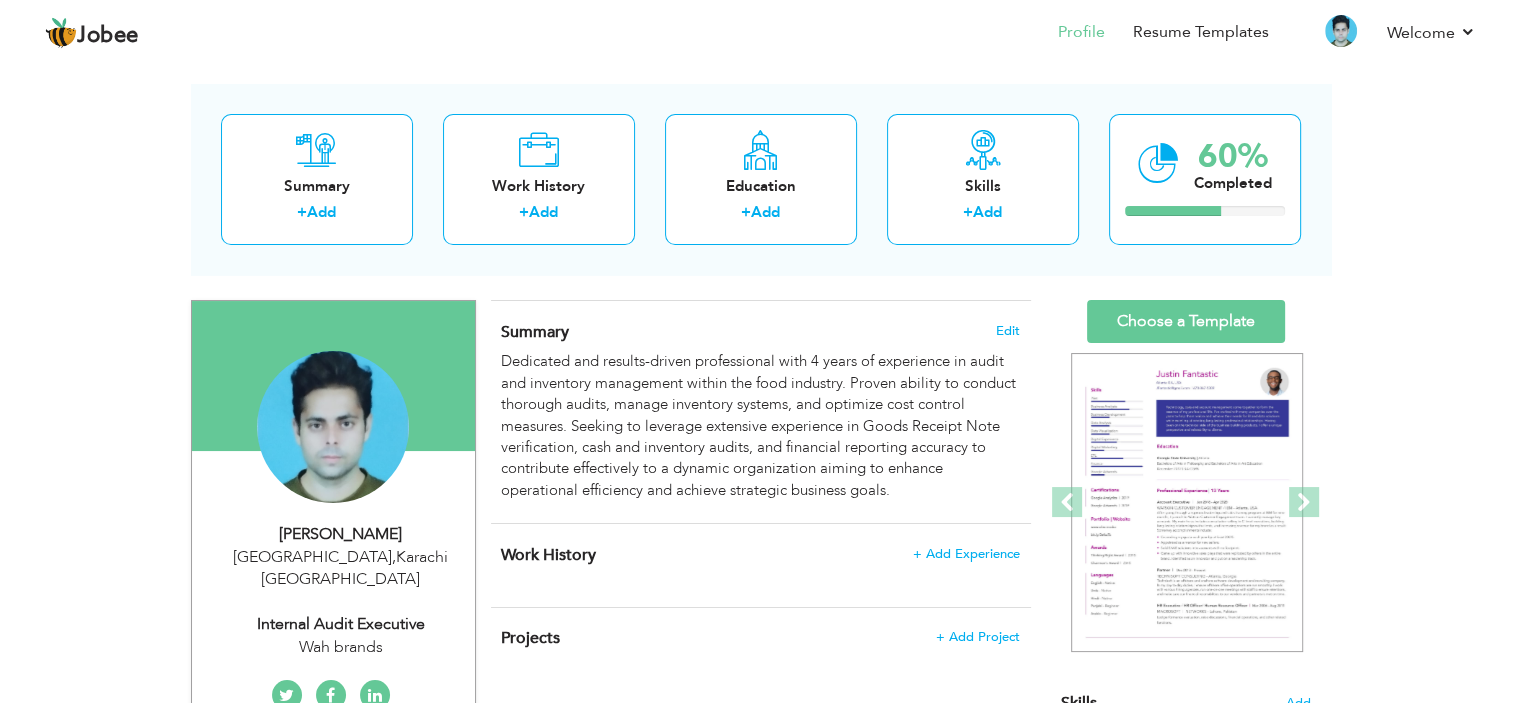 click on "View Resume
Export PDF
Profile
Summary
Public Link
Experience
Education
Awards
Work Histroy
Projects
Certifications
Skills
Preferred Job City" at bounding box center [760, 783] 